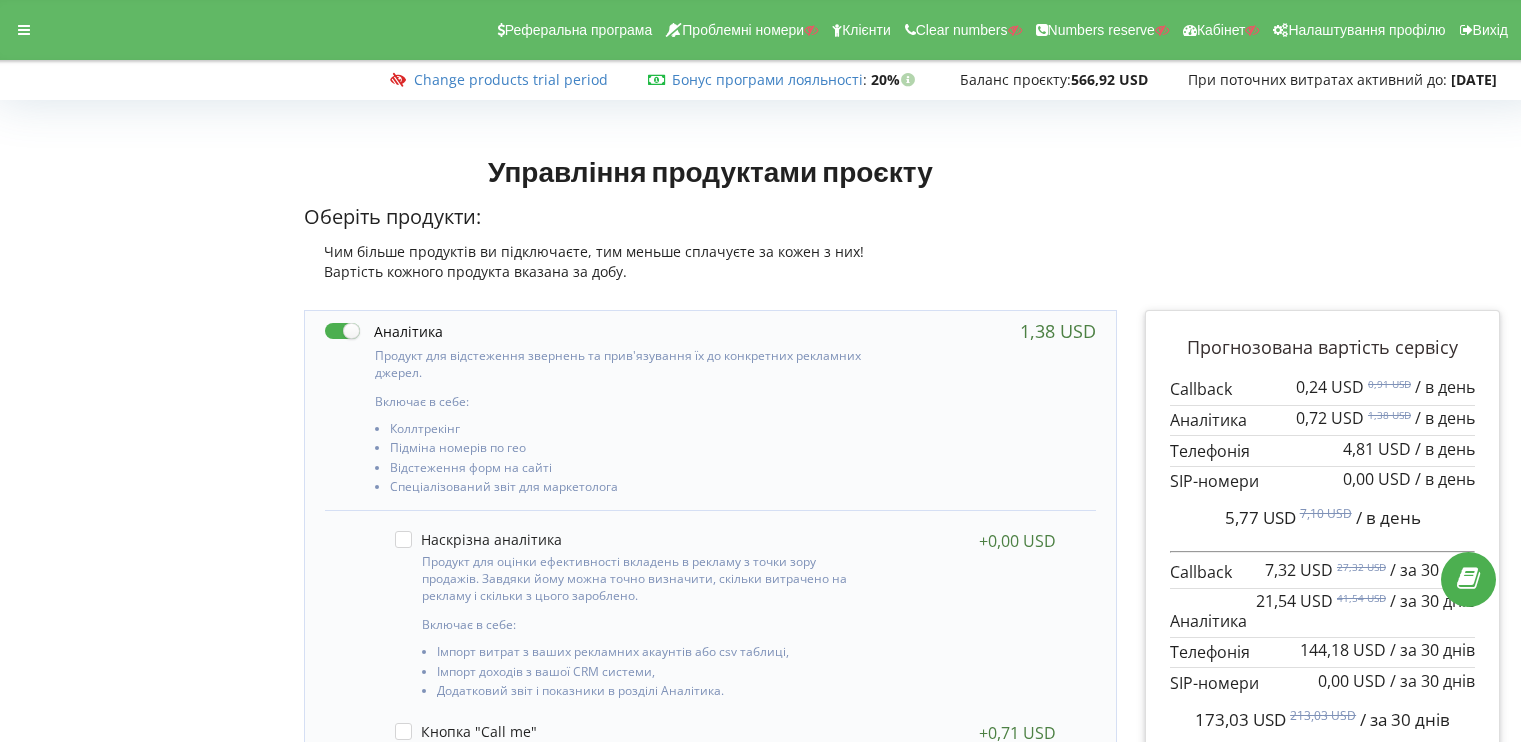 scroll, scrollTop: 0, scrollLeft: 0, axis: both 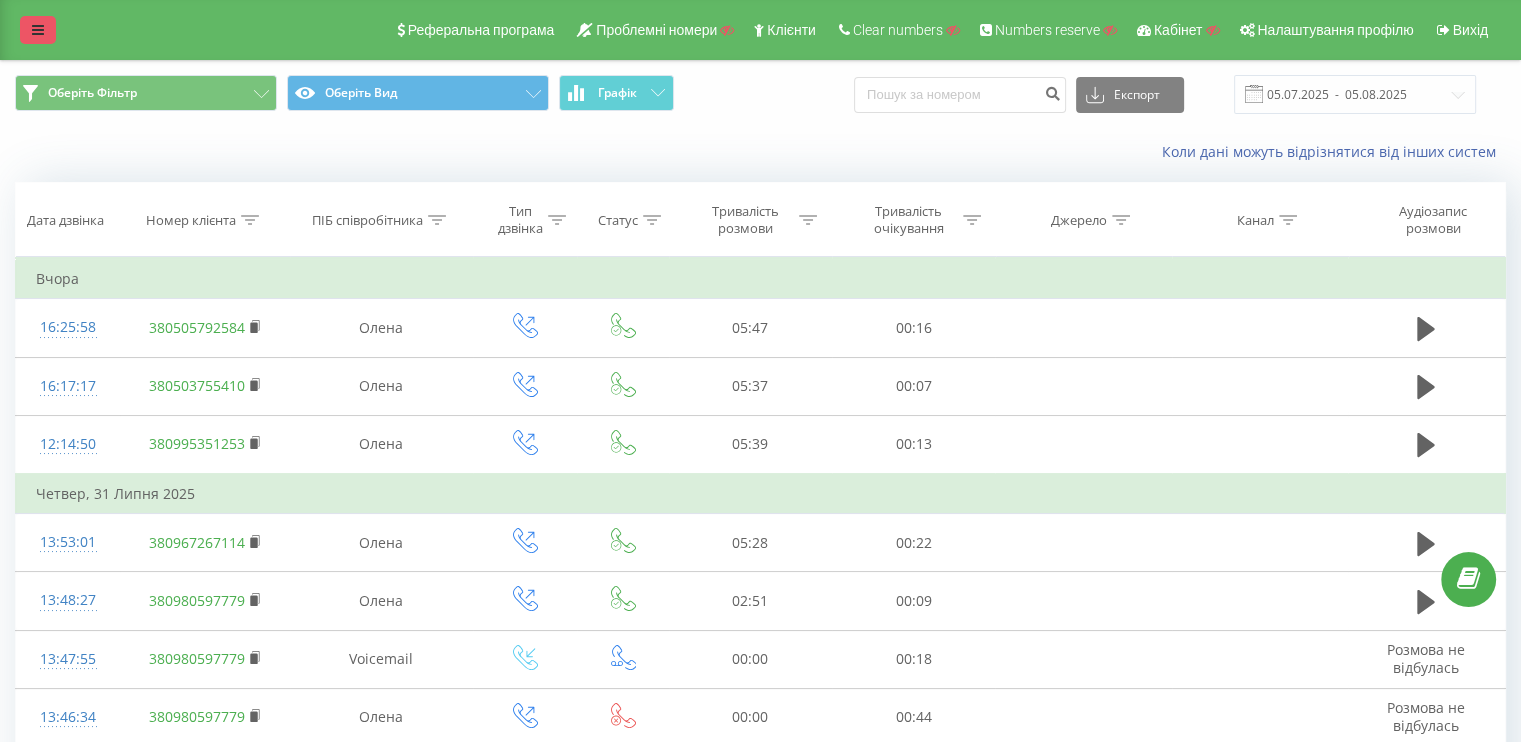 click at bounding box center (38, 30) 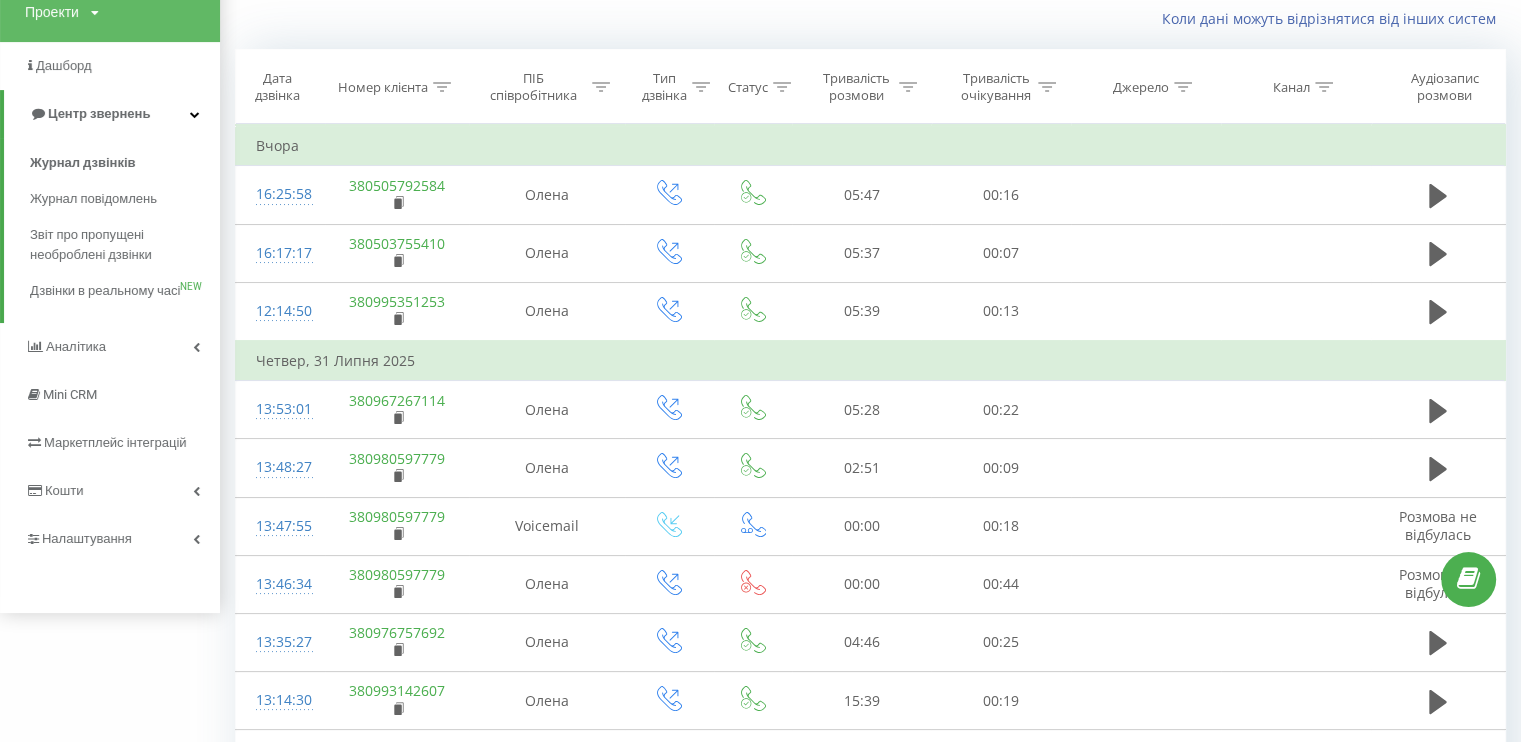 scroll, scrollTop: 300, scrollLeft: 0, axis: vertical 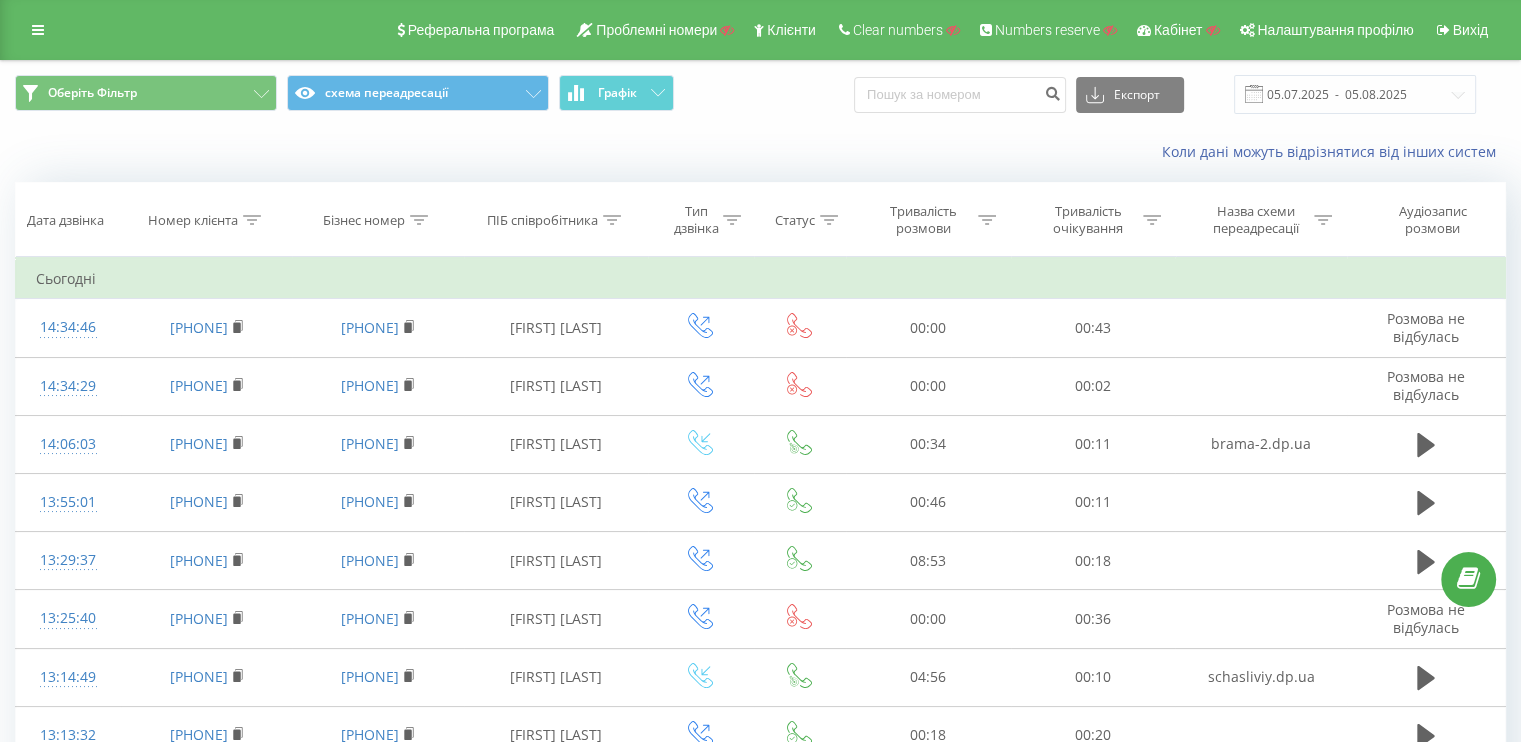 click at bounding box center [252, 220] 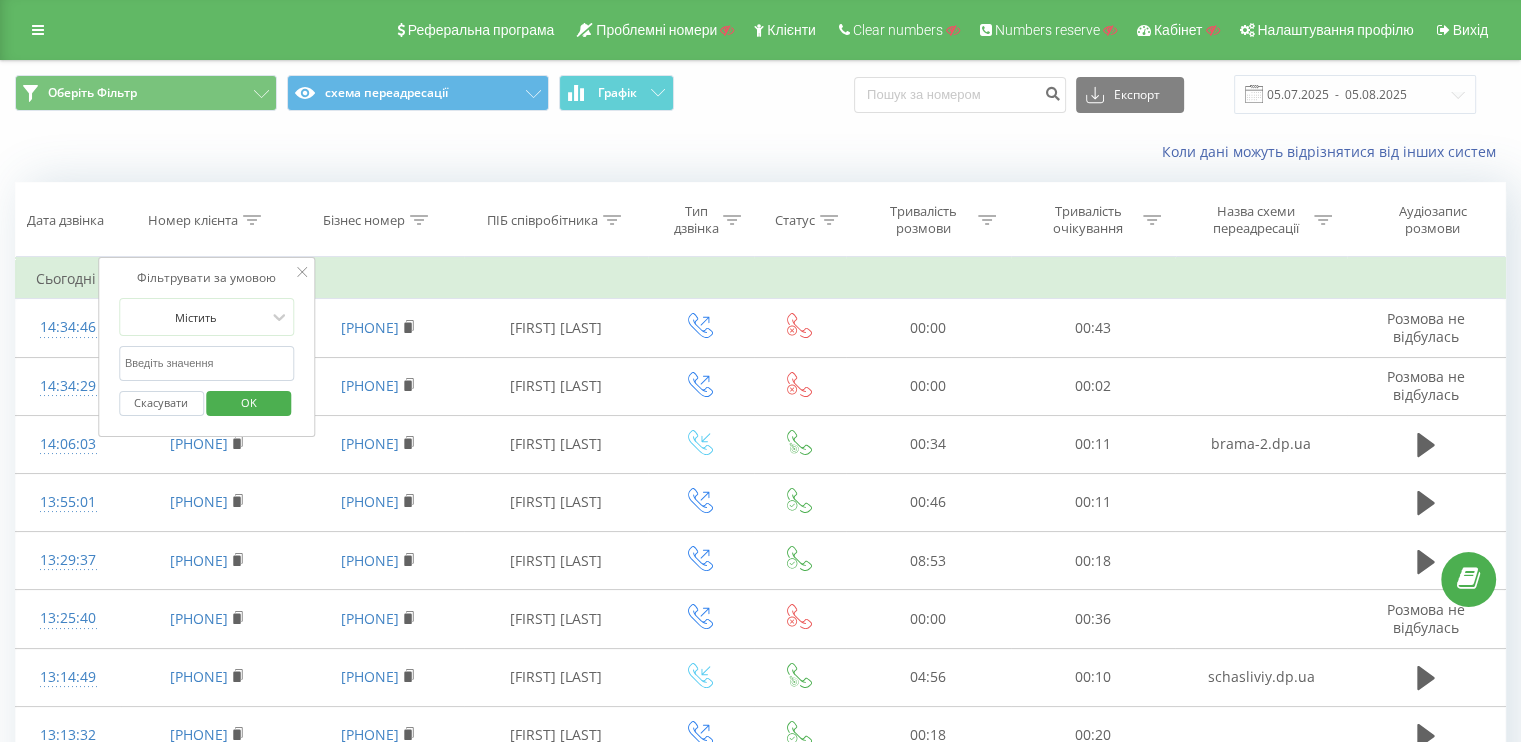 drag, startPoint x: 200, startPoint y: 348, endPoint x: 180, endPoint y: 363, distance: 25 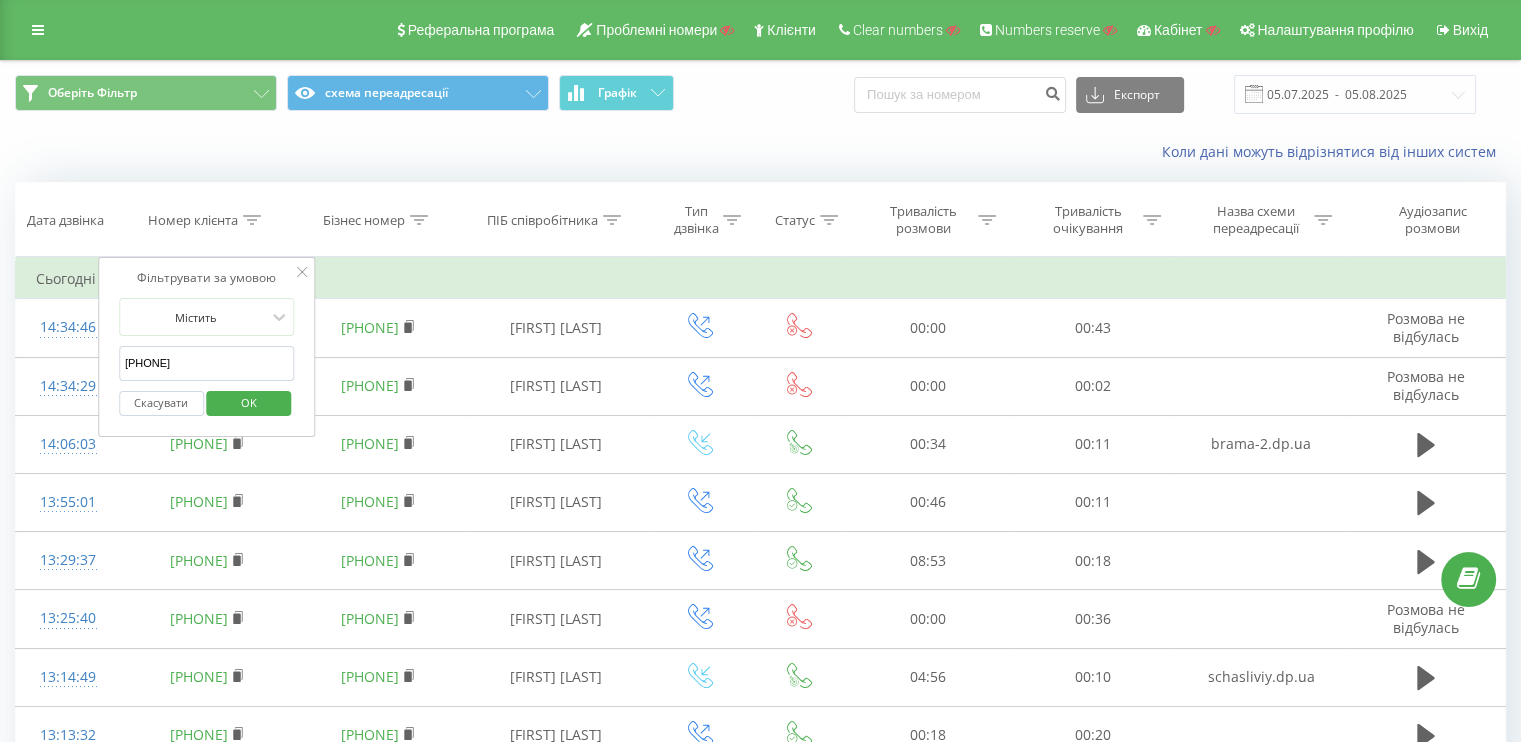 click on "380 96 267 9790" at bounding box center (207, 363) 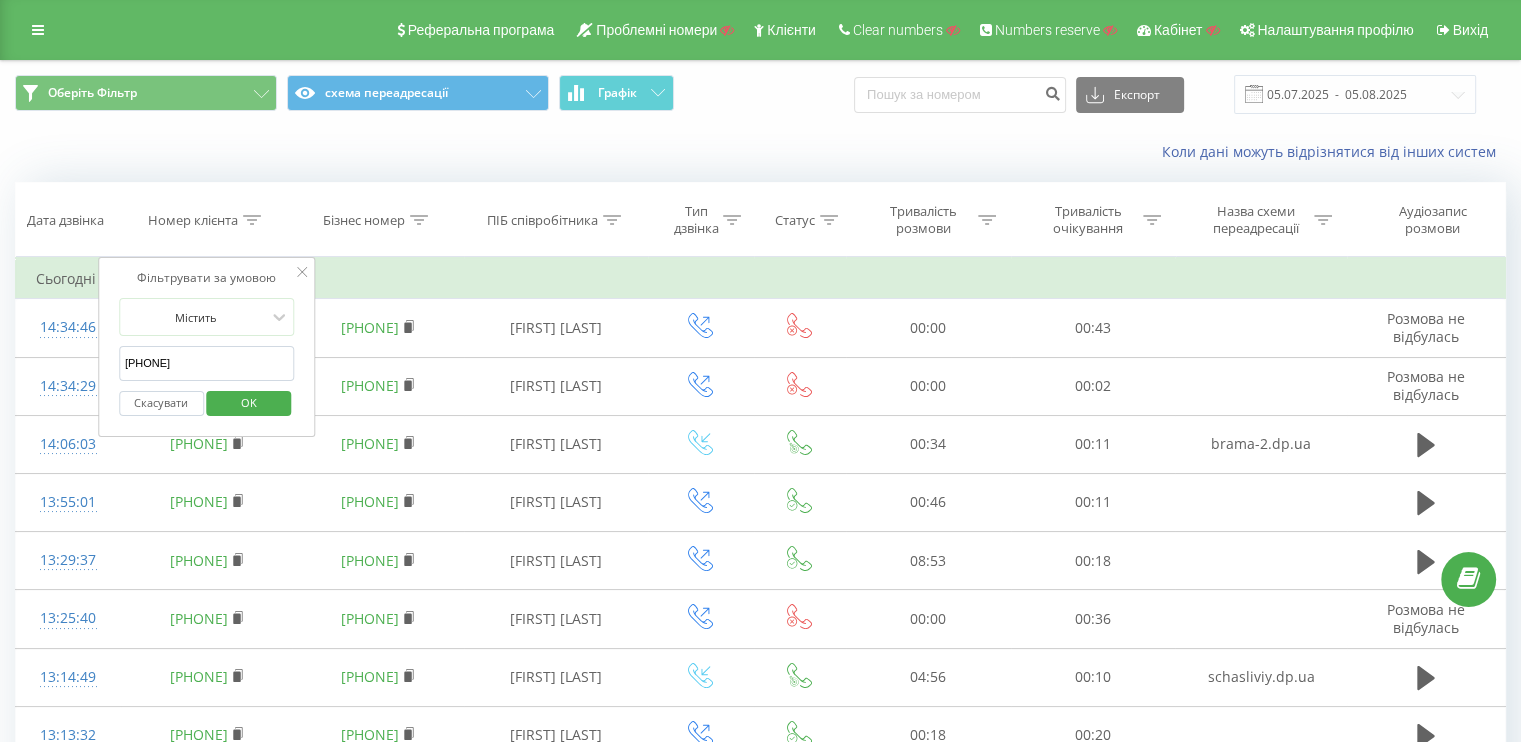 click on "38096 267 9790" at bounding box center [207, 363] 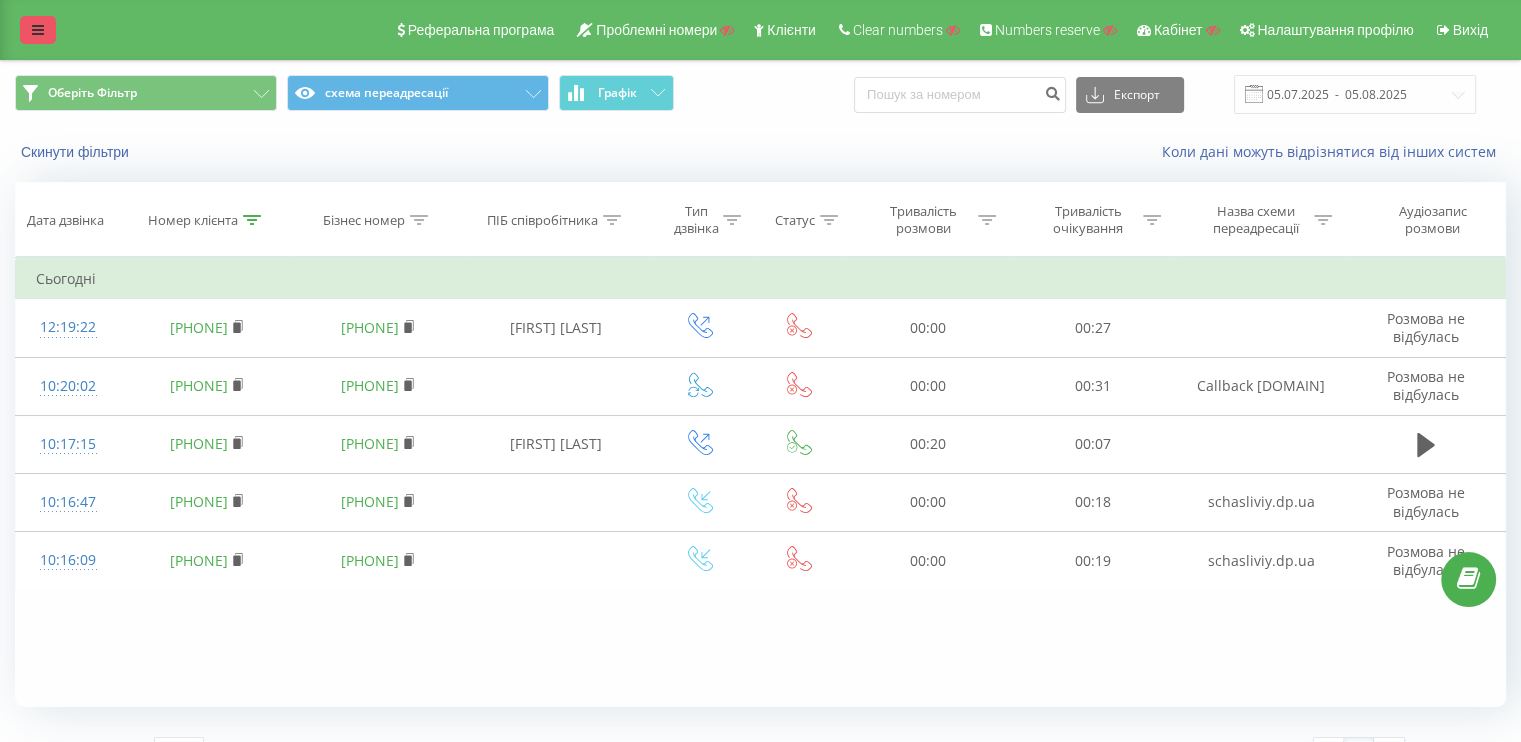 drag, startPoint x: 30, startPoint y: 37, endPoint x: 38, endPoint y: 59, distance: 23.409399 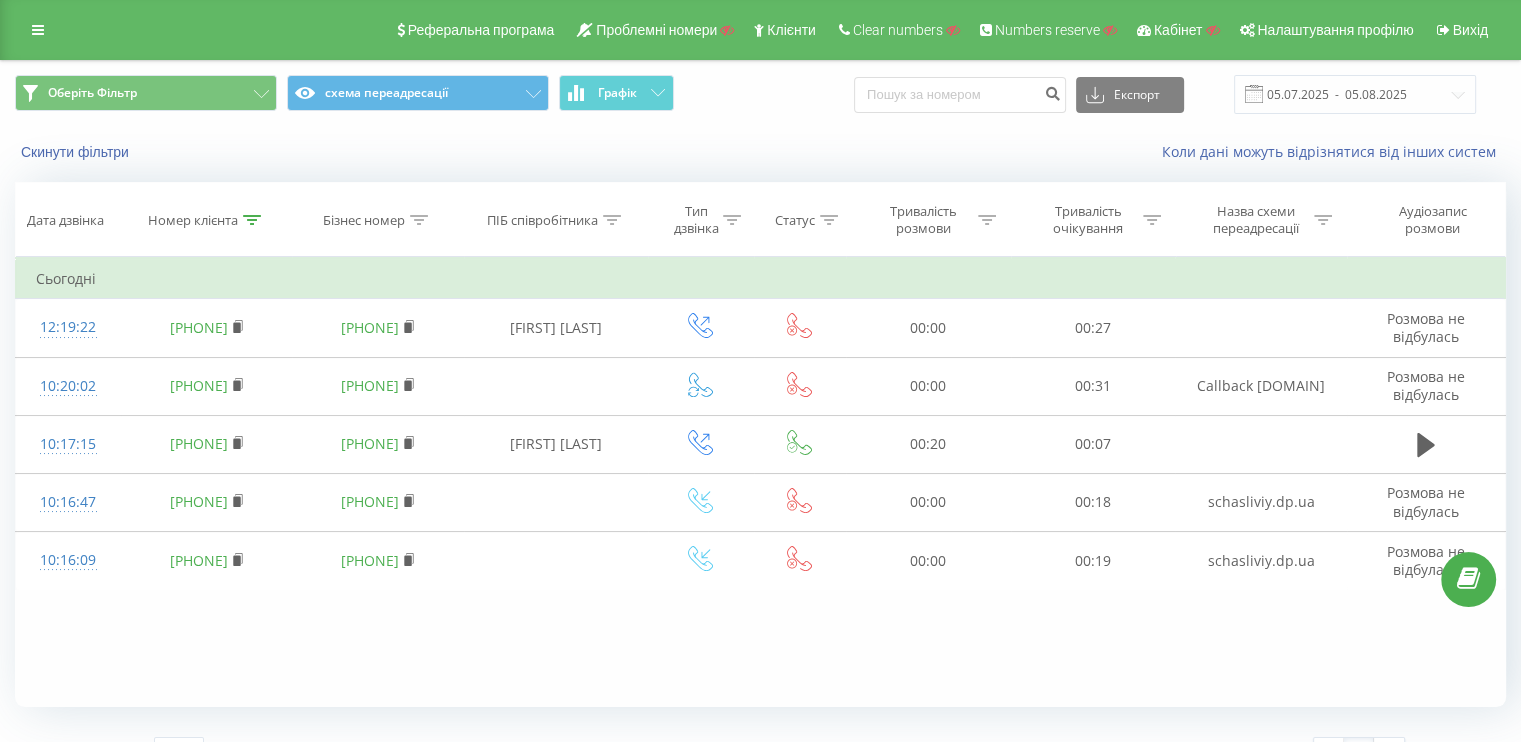 click at bounding box center (38, 30) 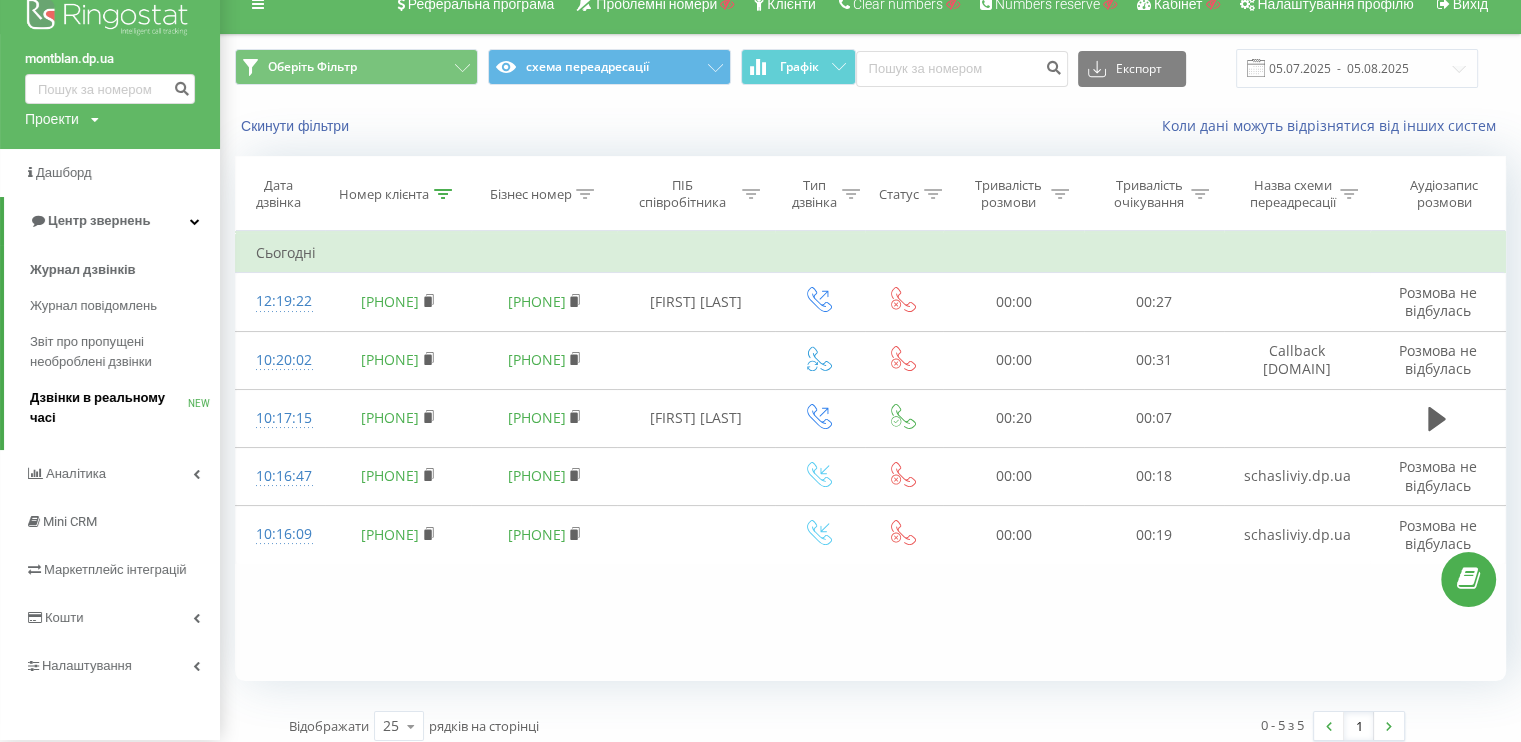 scroll, scrollTop: 39, scrollLeft: 0, axis: vertical 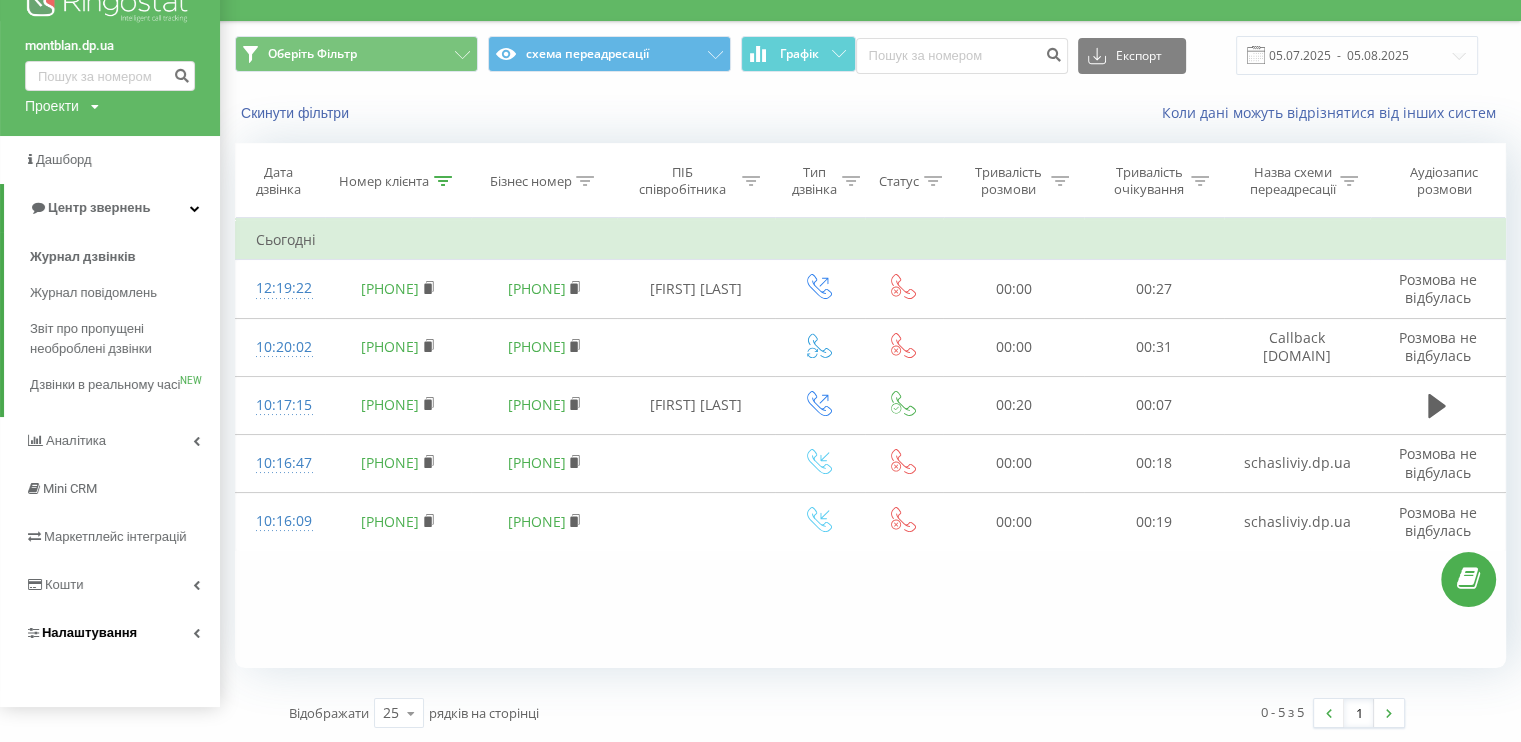 click on "Налаштування" at bounding box center [110, 633] 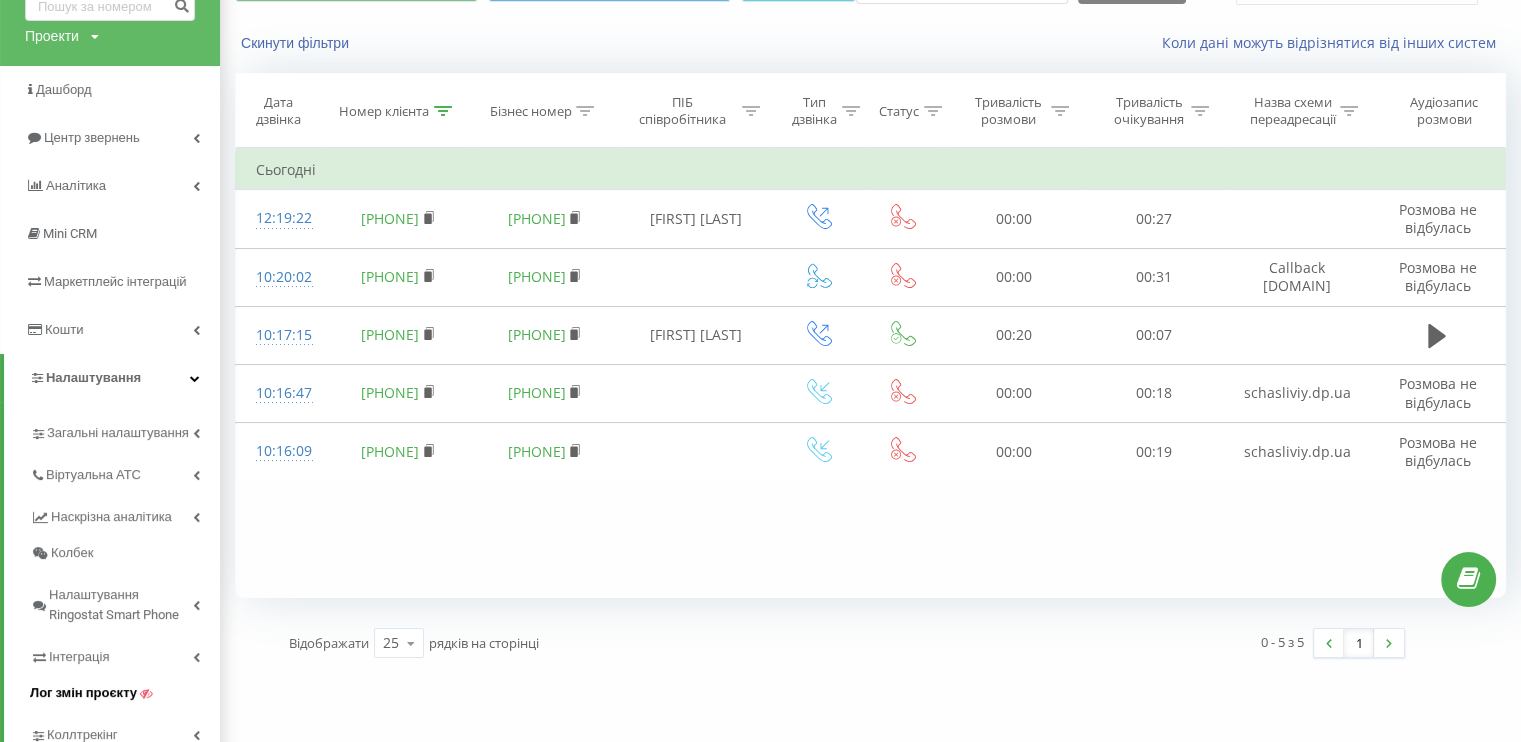 scroll, scrollTop: 169, scrollLeft: 0, axis: vertical 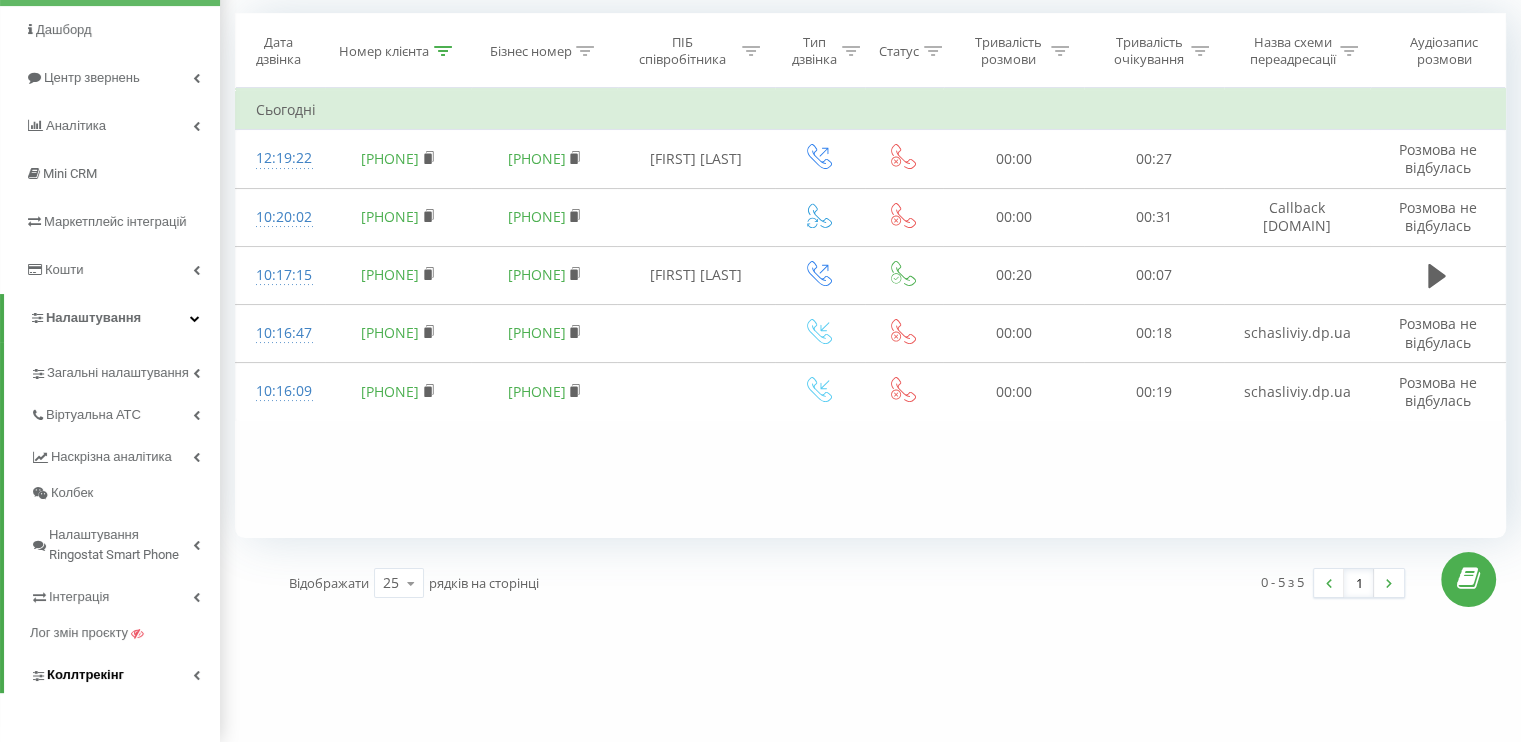 click on "Коллтрекінг" at bounding box center (125, 672) 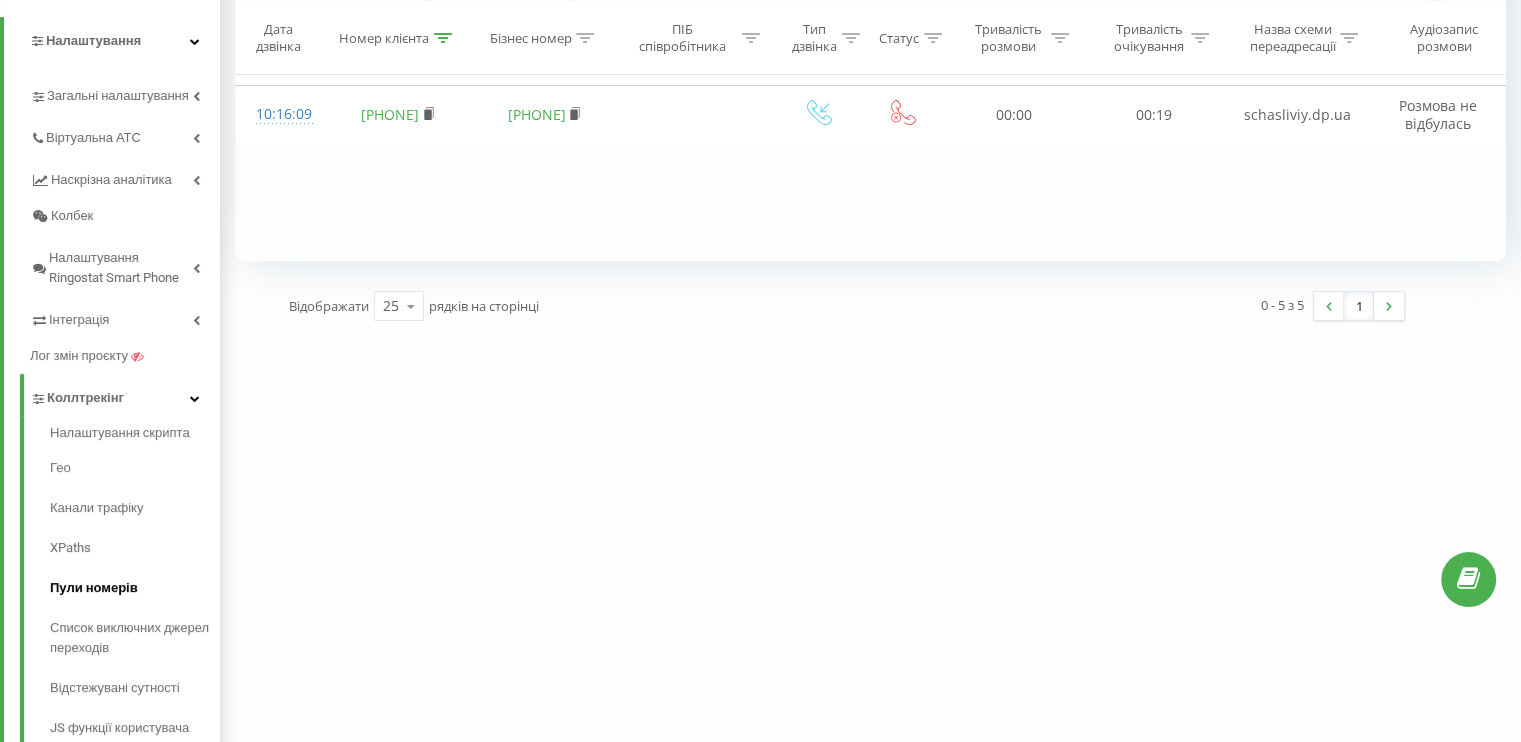 scroll, scrollTop: 469, scrollLeft: 0, axis: vertical 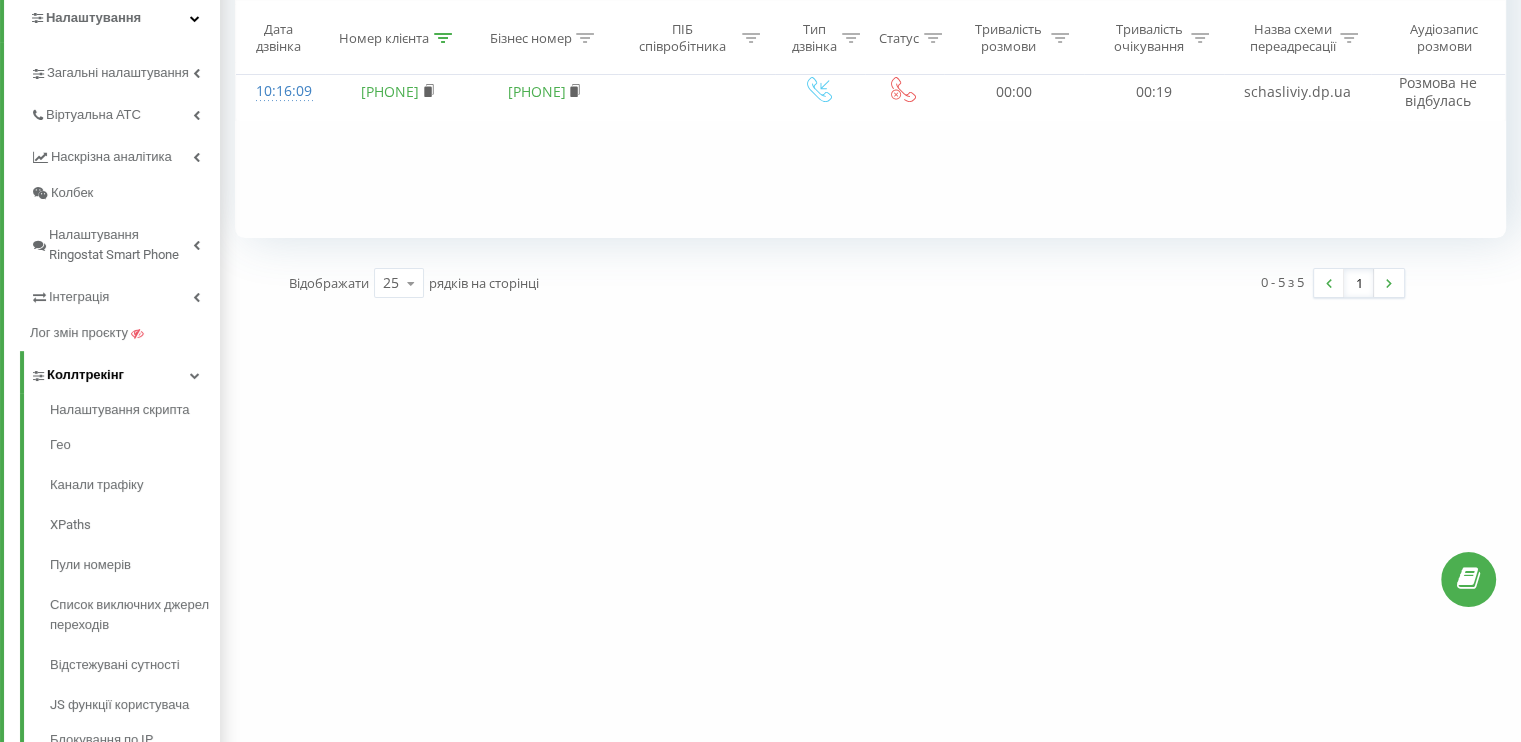 click on "Коллтрекінг" at bounding box center (125, 372) 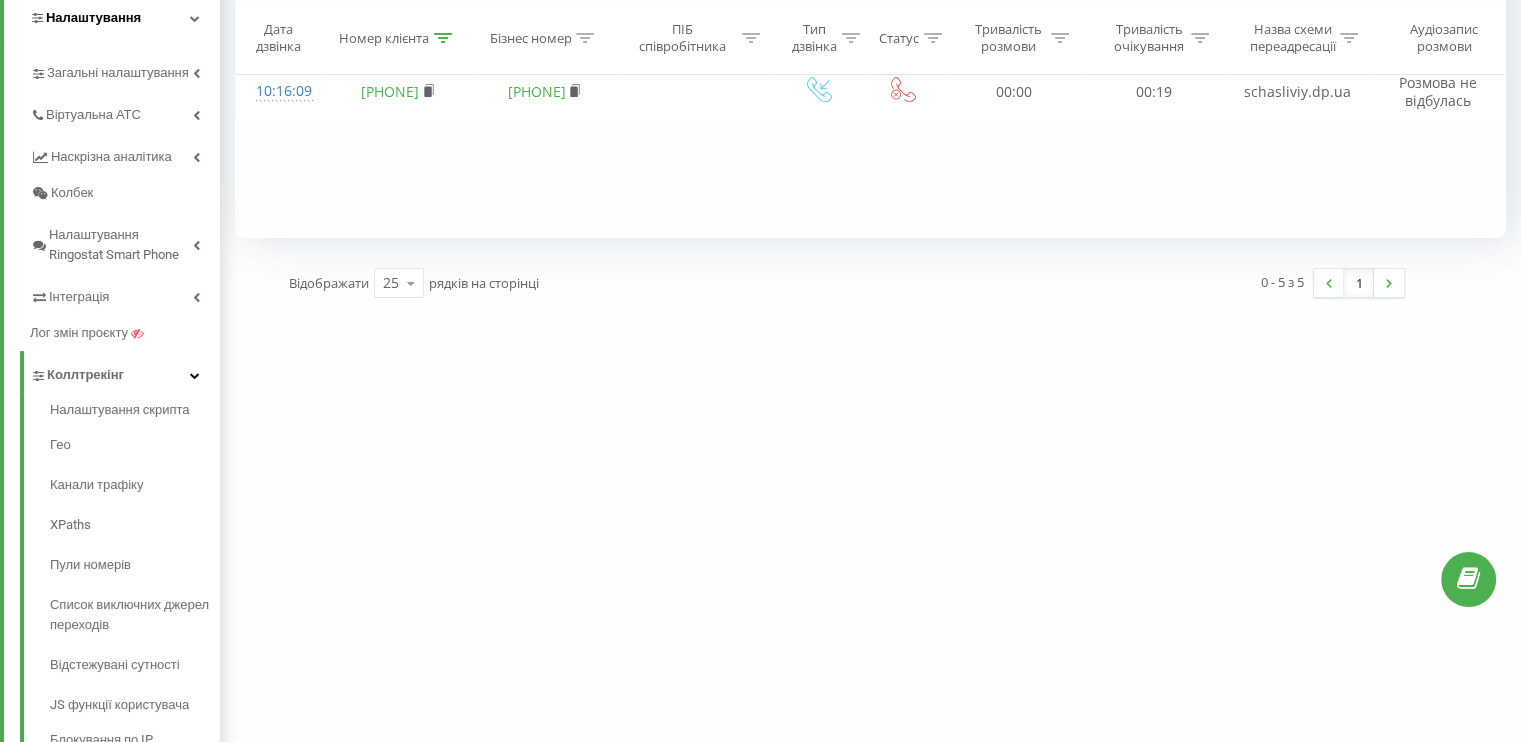 scroll, scrollTop: 169, scrollLeft: 0, axis: vertical 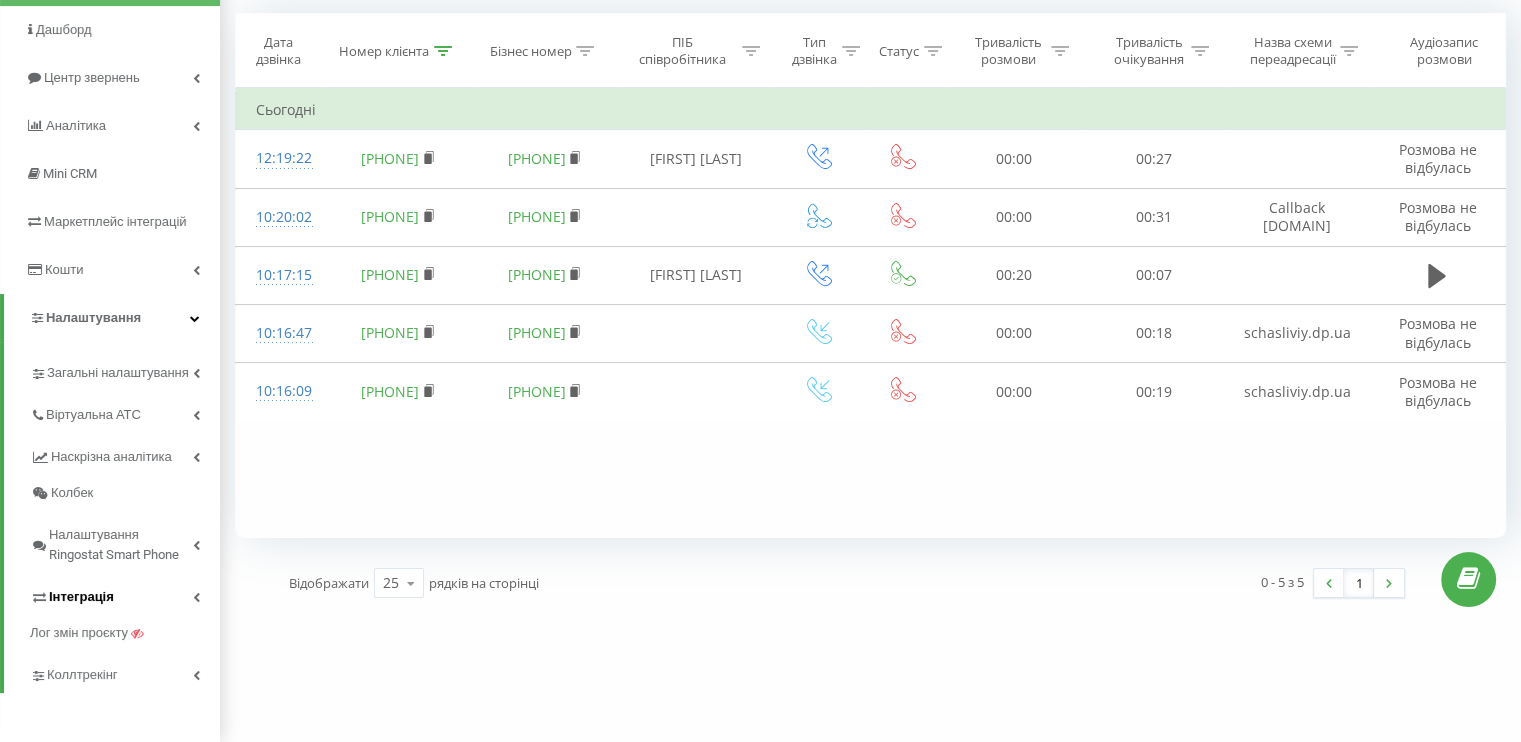 click at bounding box center (196, 597) 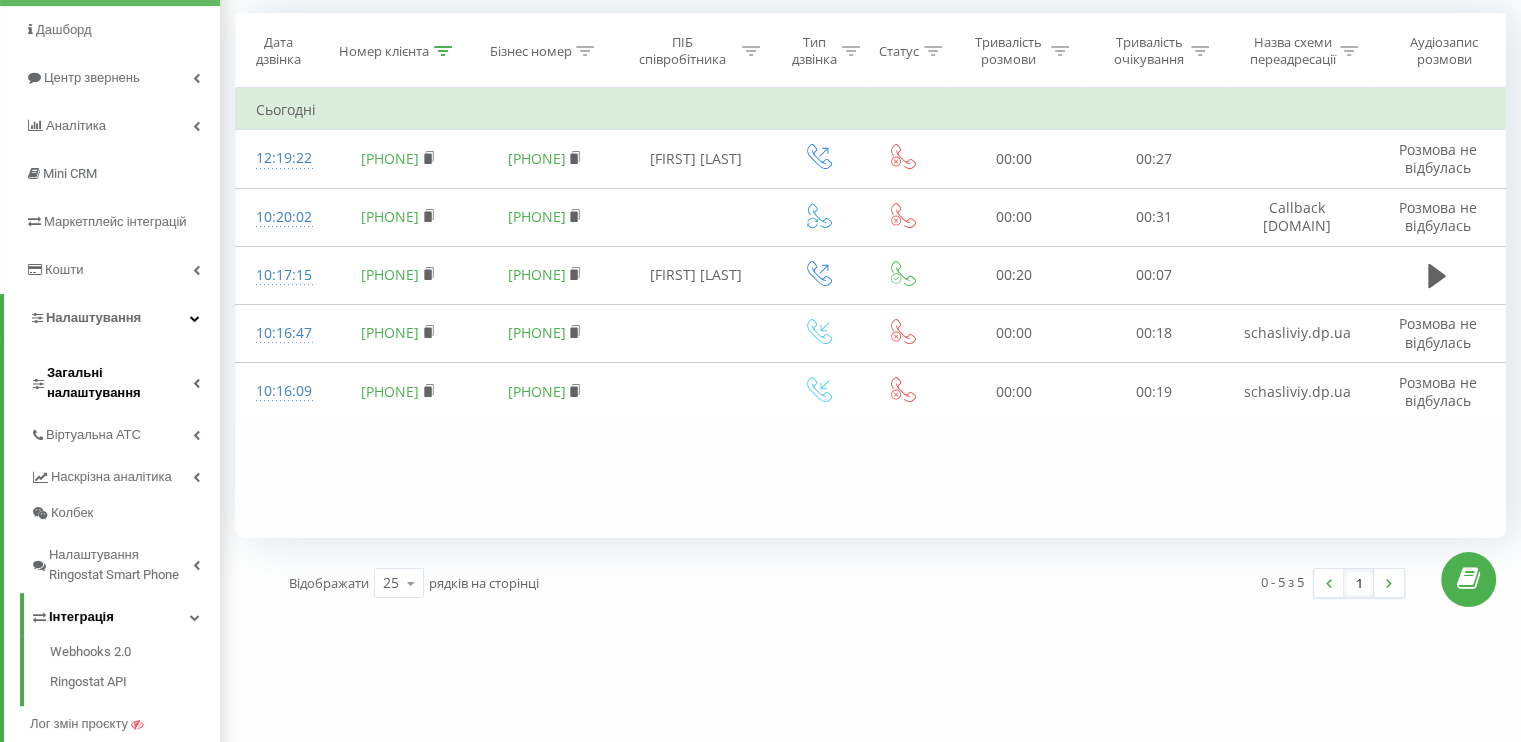 click on "Загальні налаштування" at bounding box center [125, 380] 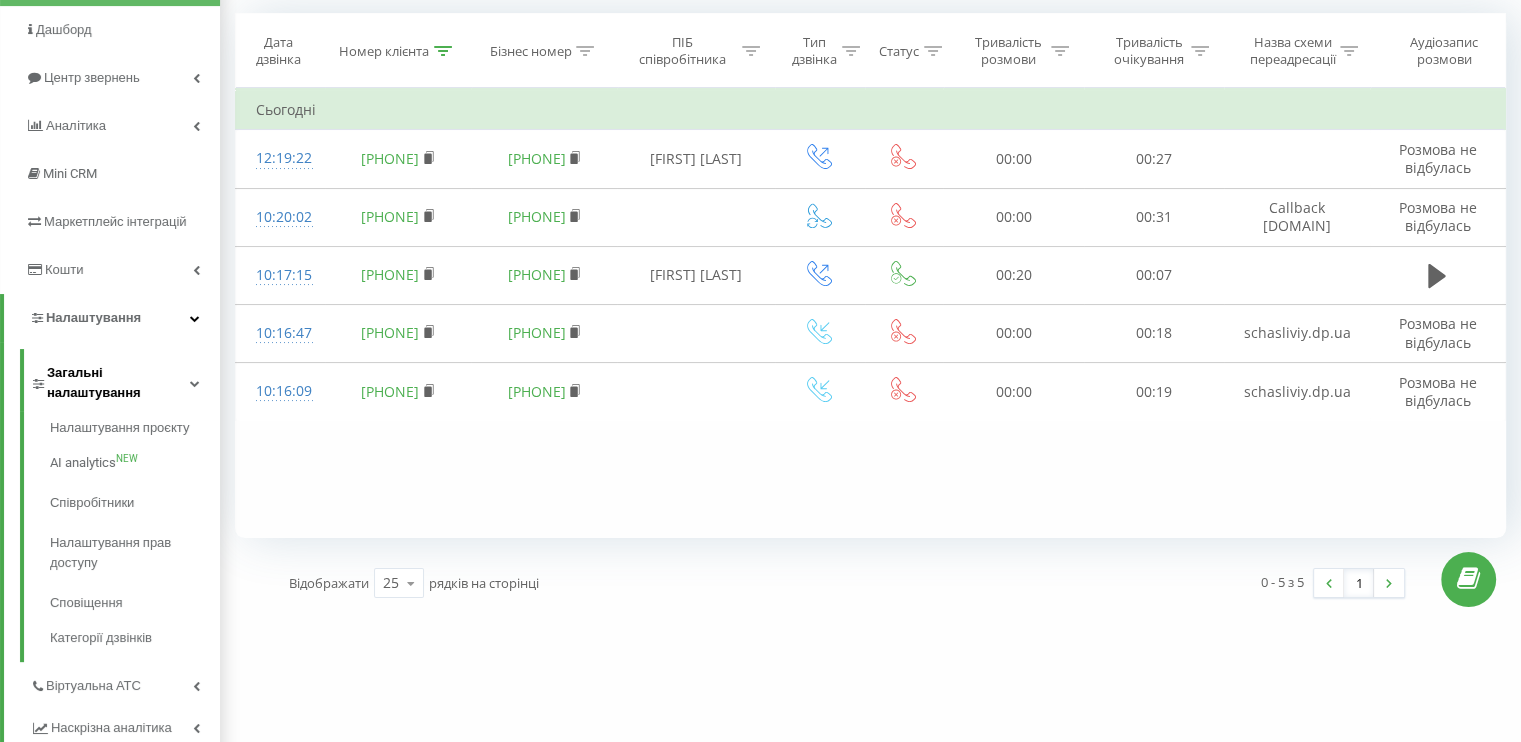 click at bounding box center (195, 383) 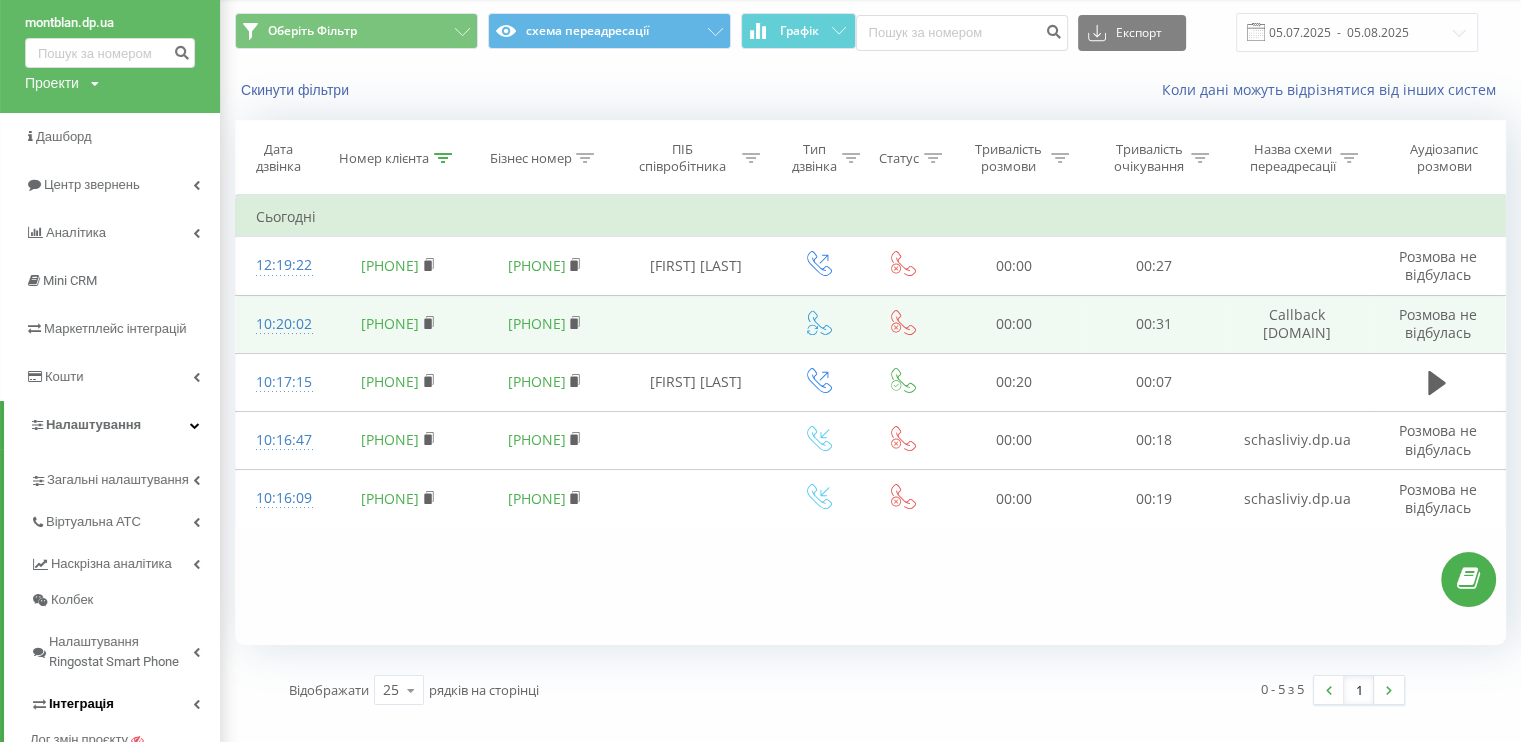 scroll, scrollTop: 0, scrollLeft: 0, axis: both 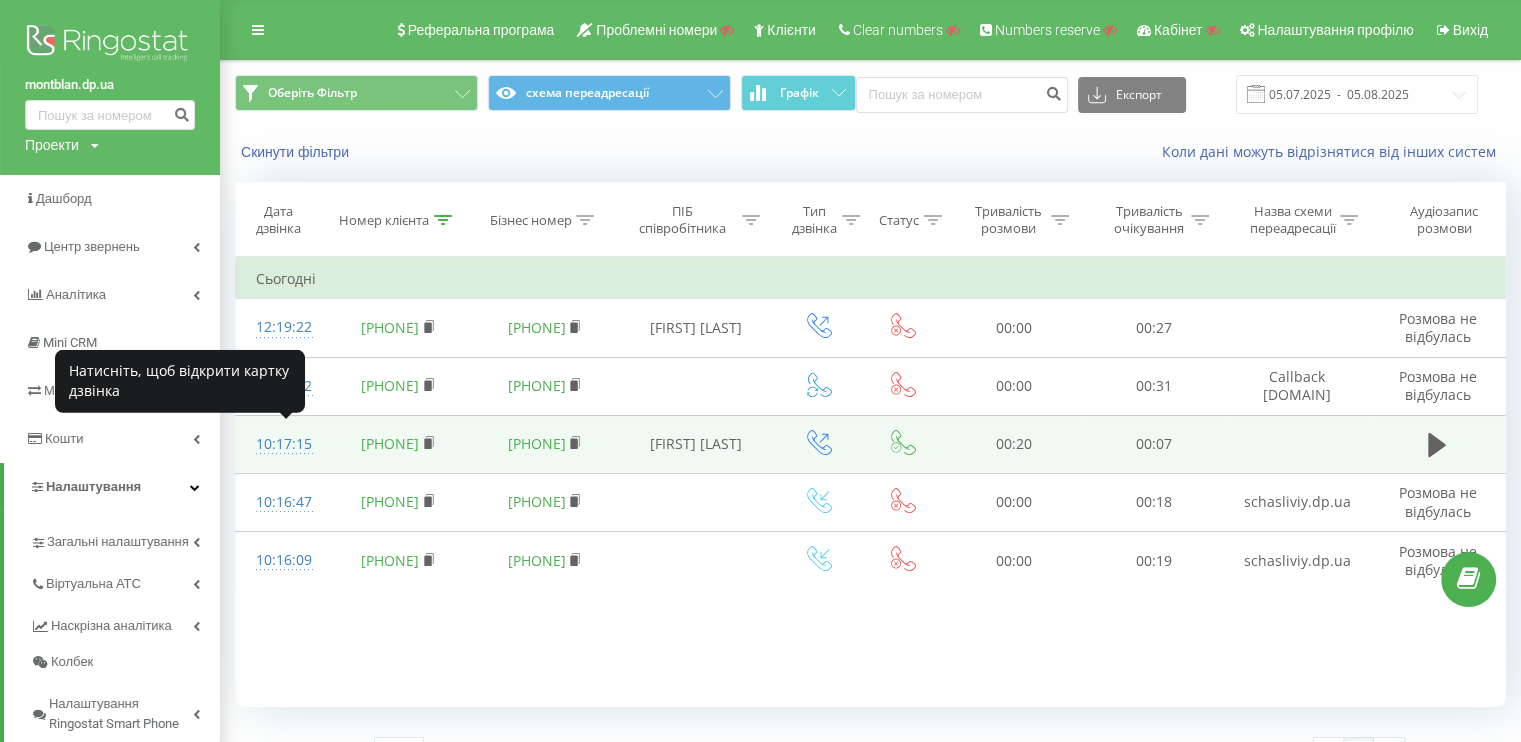 click on "10:17:15" at bounding box center (280, 444) 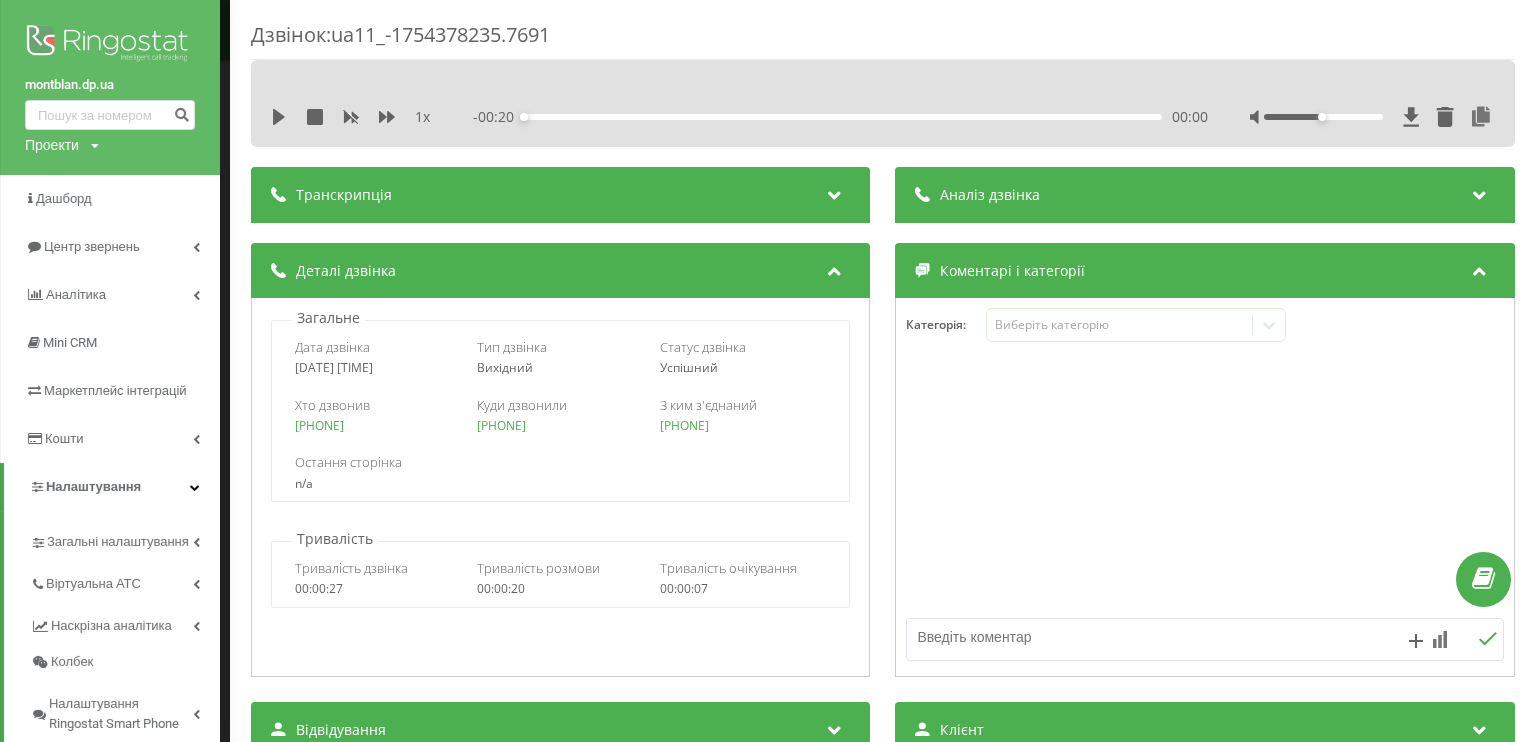 click on "Дзвінок :  ua11_-1754378235.7691   1 x  - 00:20 00:00   00:00   Транскрипція Для AI-аналізу майбутніх дзвінків  налаштуйте та активуйте профіль на сторінці . Якщо профіль вже є і дзвінок відповідає його умовам, оновіть сторінку через 10 хвилин - AI аналізує поточний дзвінок. Аналіз дзвінка Для AI-аналізу майбутніх дзвінків  налаштуйте та активуйте профіль на сторінці . Якщо профіль вже є і дзвінок відповідає його умовам, оновіть сторінку через 10 хвилин - AI аналізує поточний дзвінок. Деталі дзвінка Загальне Дата дзвінка 2025-08-05 10:17:15 Тип дзвінка Вихідний Статус дзвінка Успішний 380735648630 :" at bounding box center [768, 371] 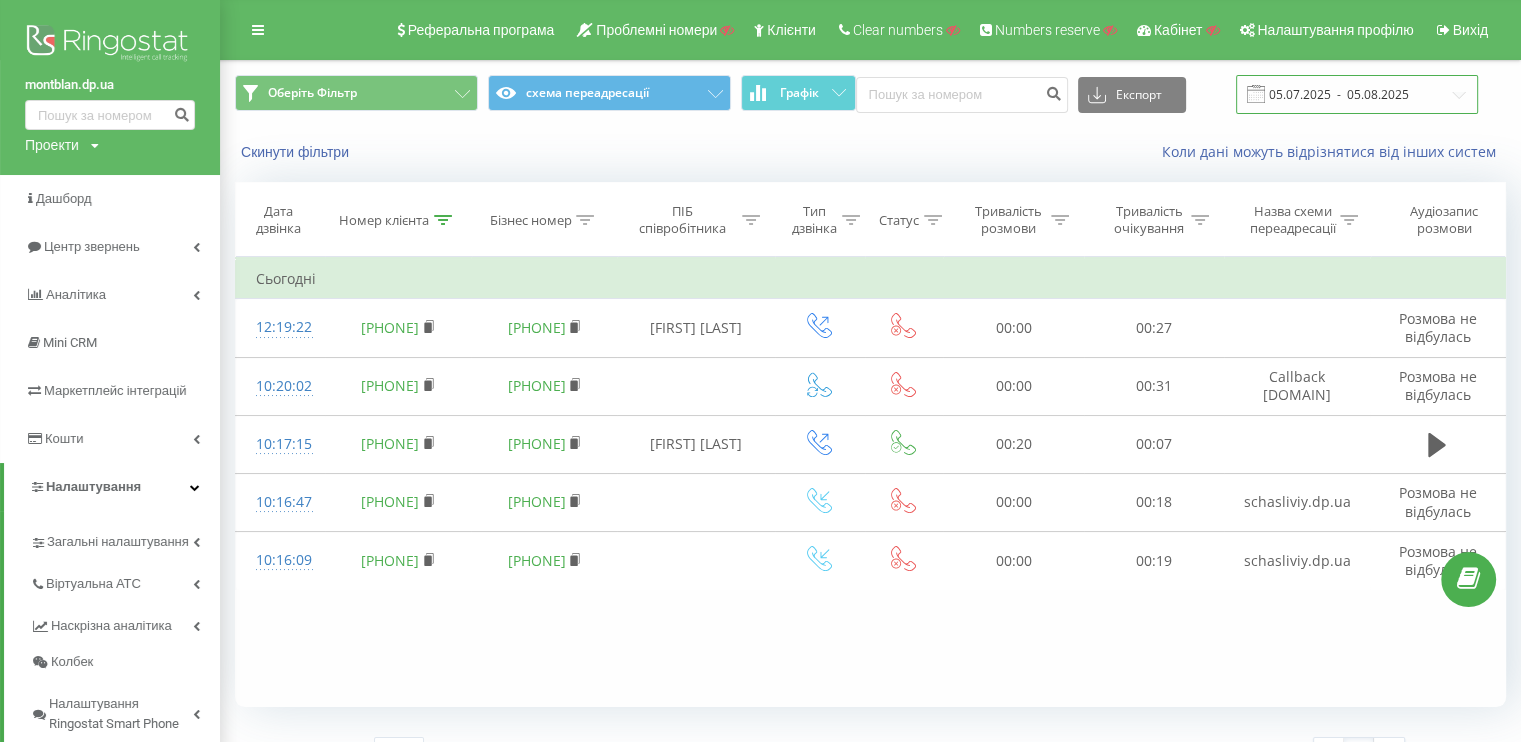 click on "05.07.2025  -  05.08.2025" at bounding box center [1357, 94] 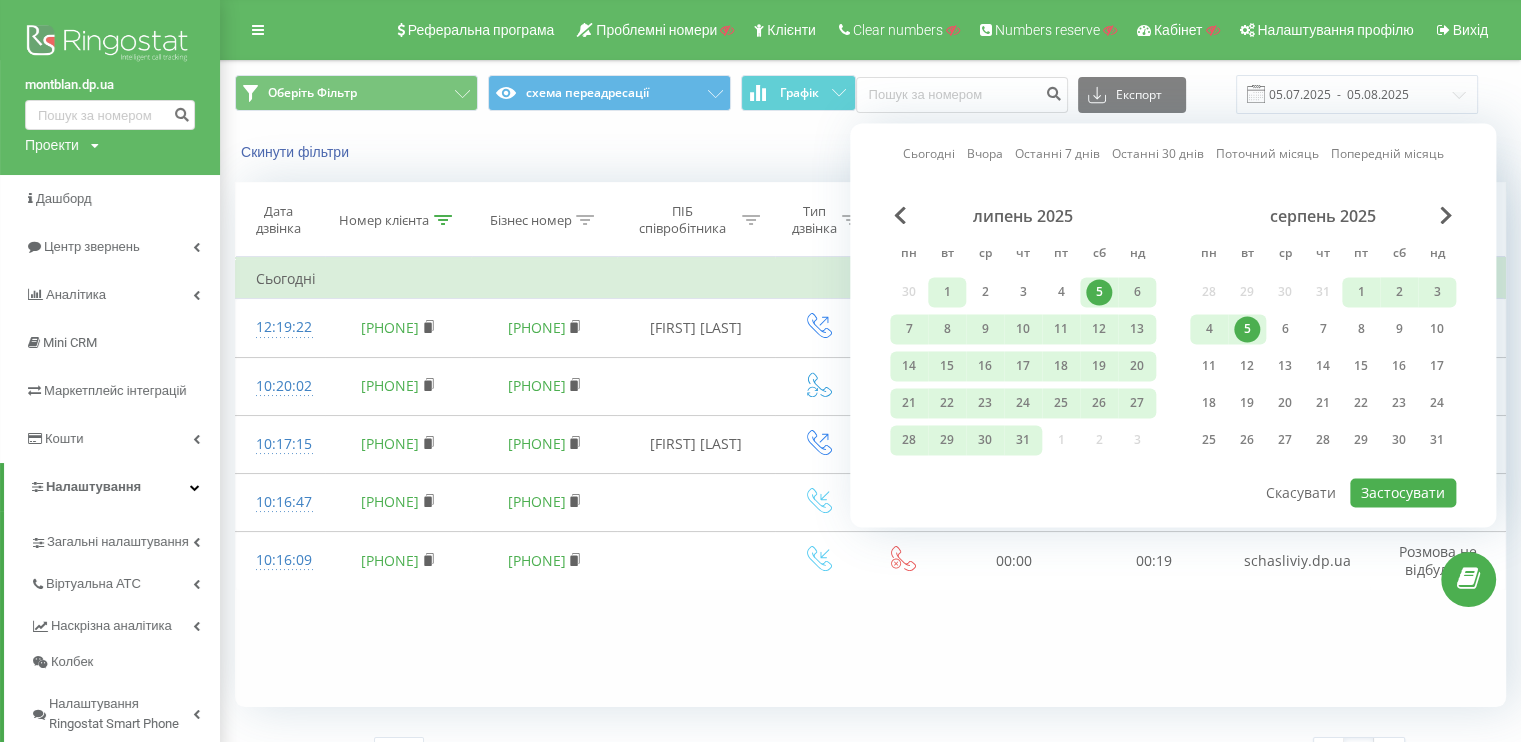 click on "1" at bounding box center [947, 292] 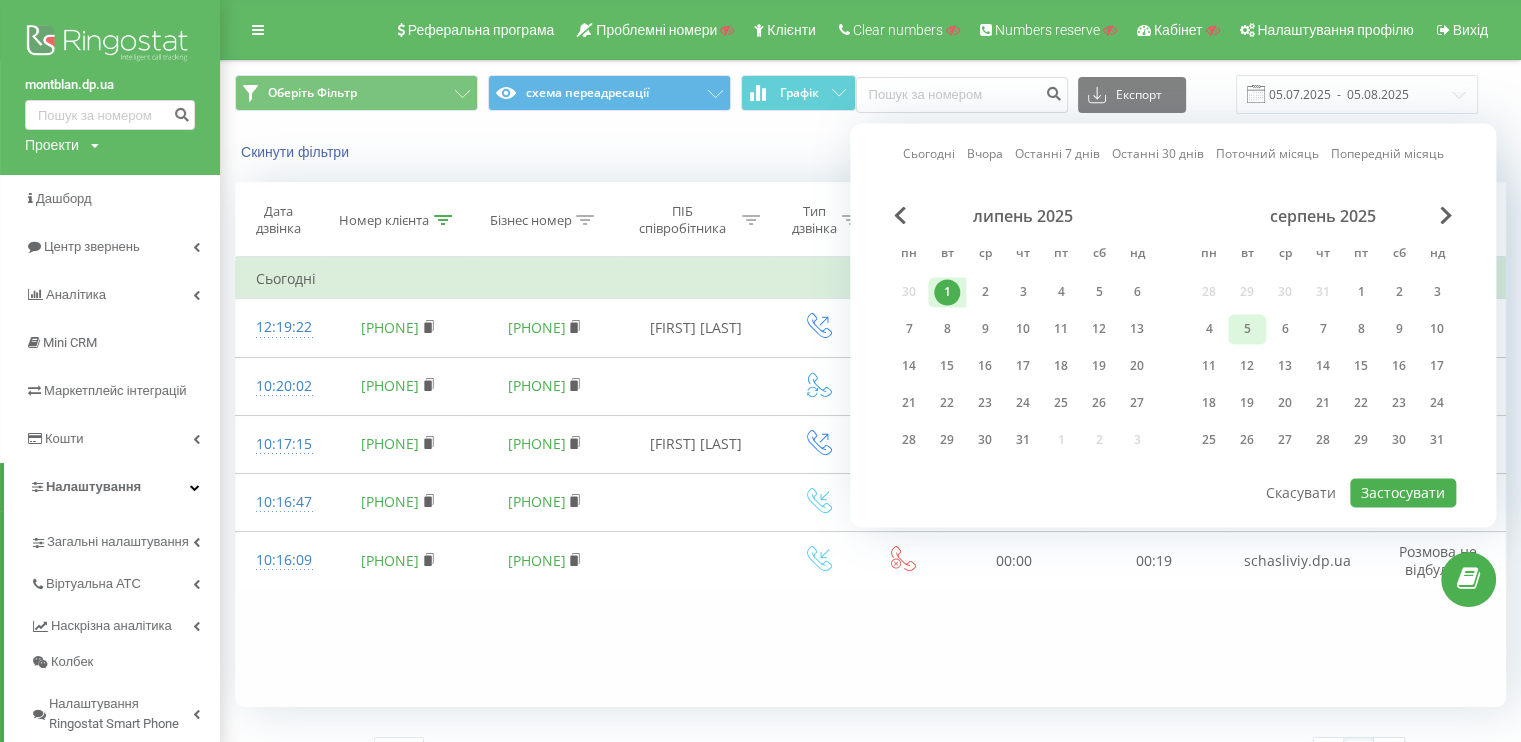 click on "5" at bounding box center (1247, 329) 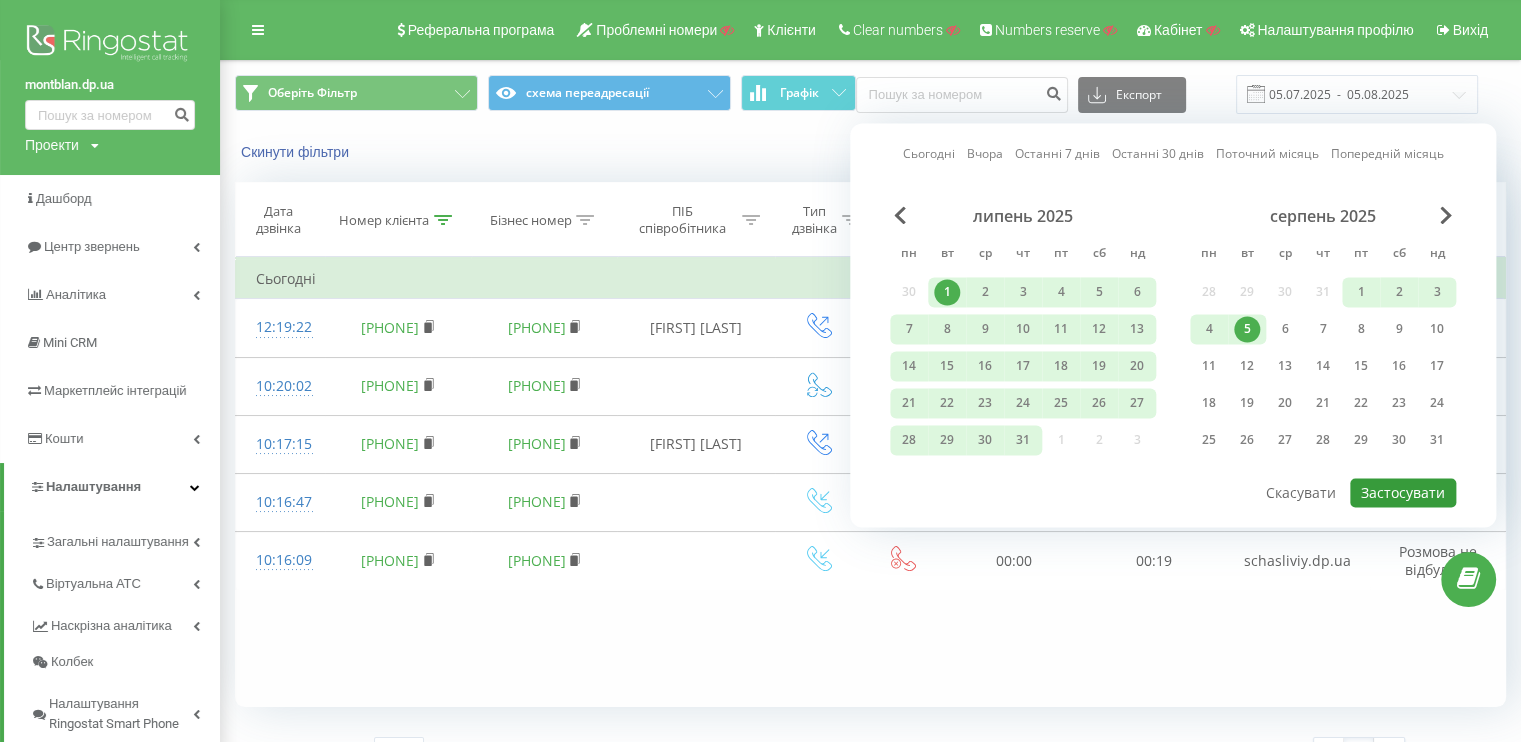 click on "Застосувати" at bounding box center (1403, 492) 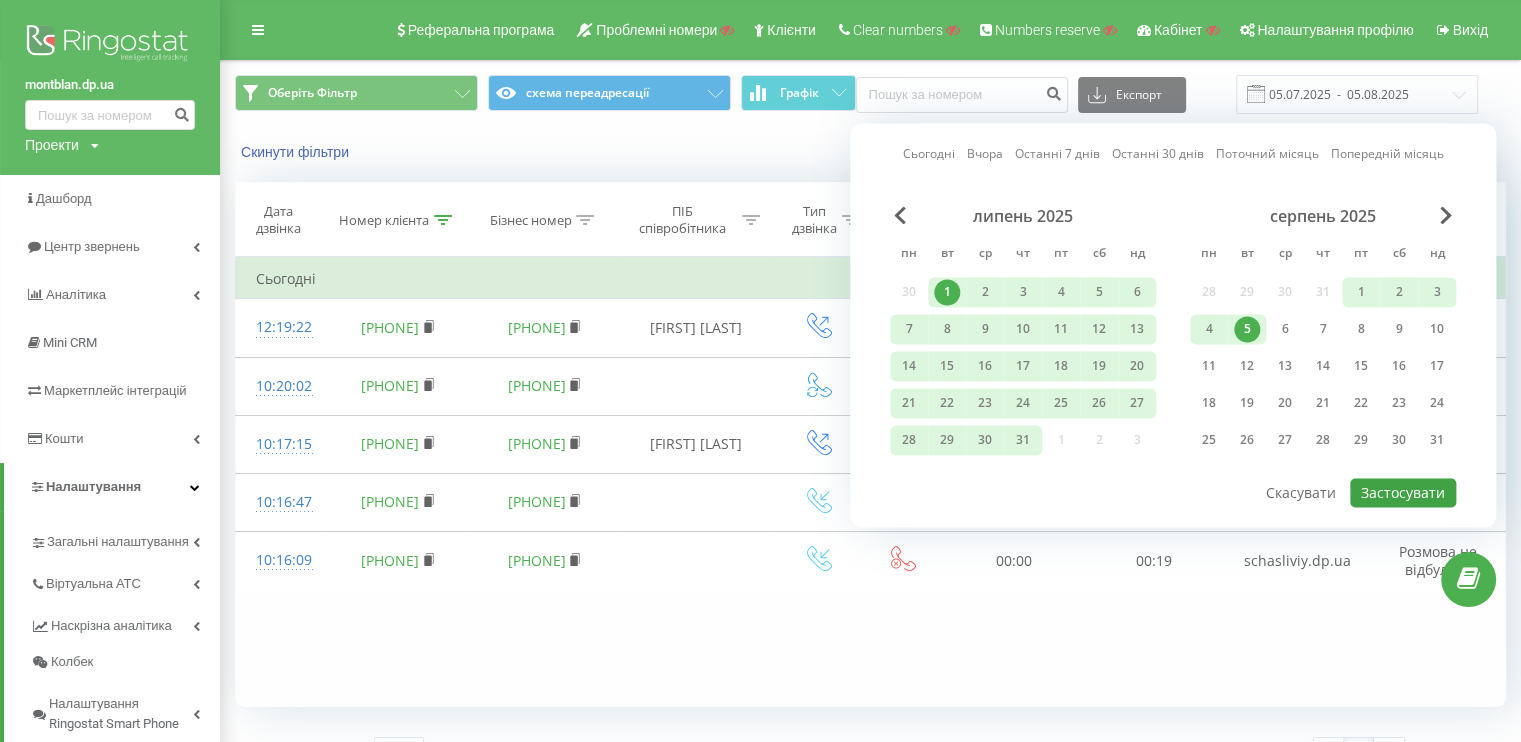 type on "01.07.2025  -  05.08.2025" 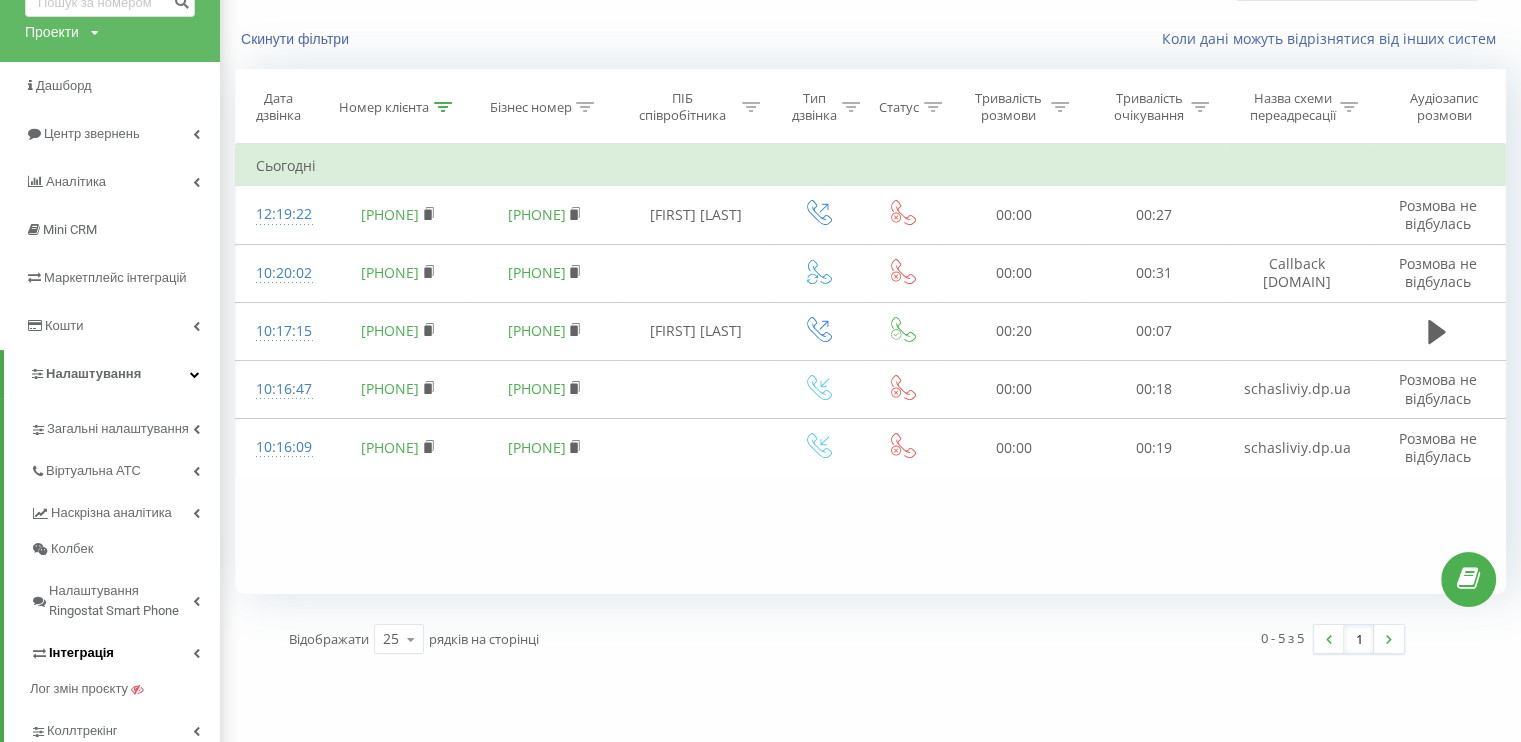 scroll, scrollTop: 69, scrollLeft: 0, axis: vertical 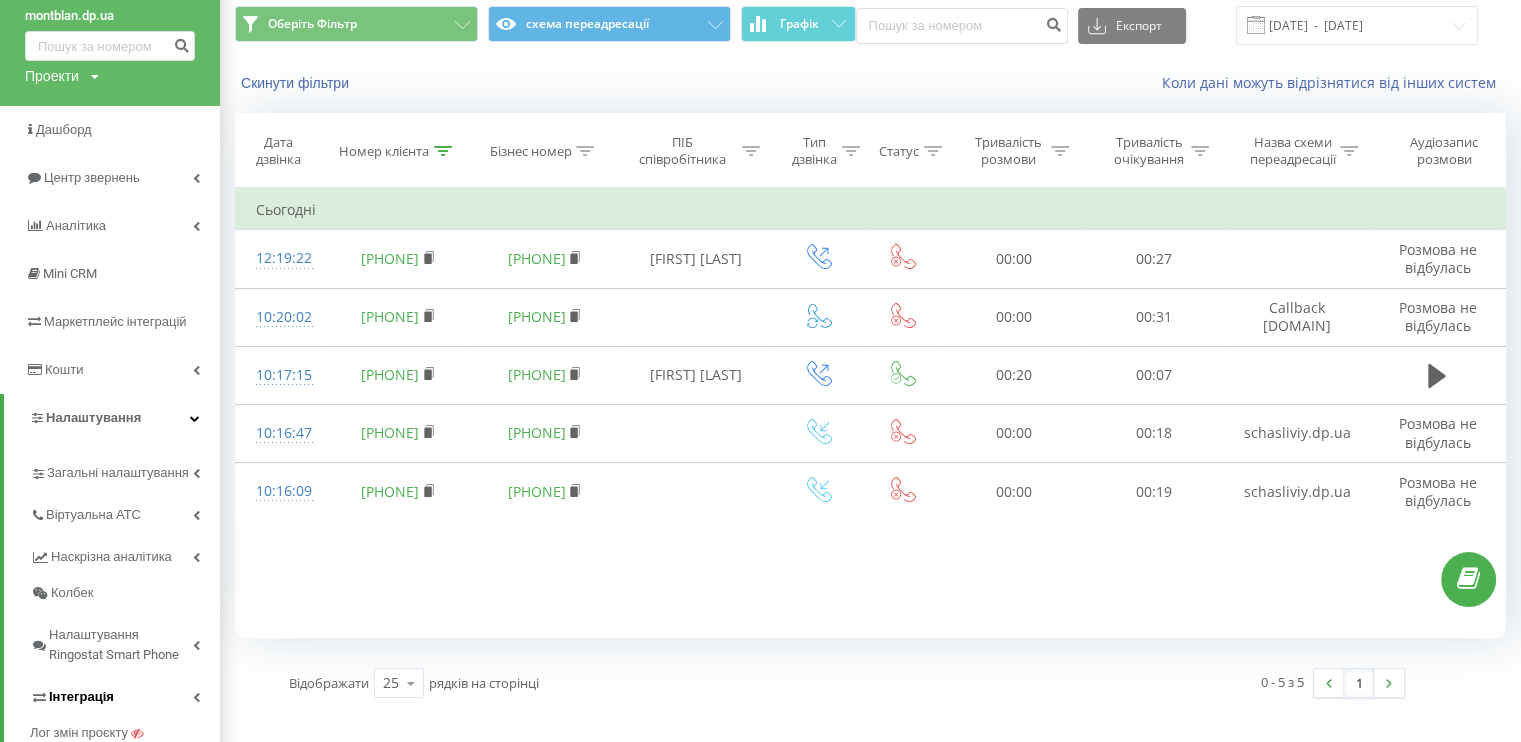 click on "Фільтрувати за умовою Містить 380962679790 Скасувати OK Фільтрувати за умовою Містить Скасувати OK Фільтрувати за умовою Містить Скасувати OK Фільтрувати за умовою Дорівнює Введіть значення Скасувати OK Фільтрувати за умовою Дорівнює Введіть значення Скасувати OK Фільтрувати за умовою Дорівнює Скасувати OK Фільтрувати за умовою Дорівнює Скасувати OK Фільтрувати за умовою Містить Скасувати OK Сьогодні  12:19:22 380962679790 380738634090 Тетяна Молотай         00:00 00:27 Розмова не відбулась  10:20:02 380962679790 380731079095         00:00 00:31 Callback schasliviy.dp.ua Розмова не відбулась  10:17:15 380962679790 380735648630         00:20" at bounding box center [870, 413] 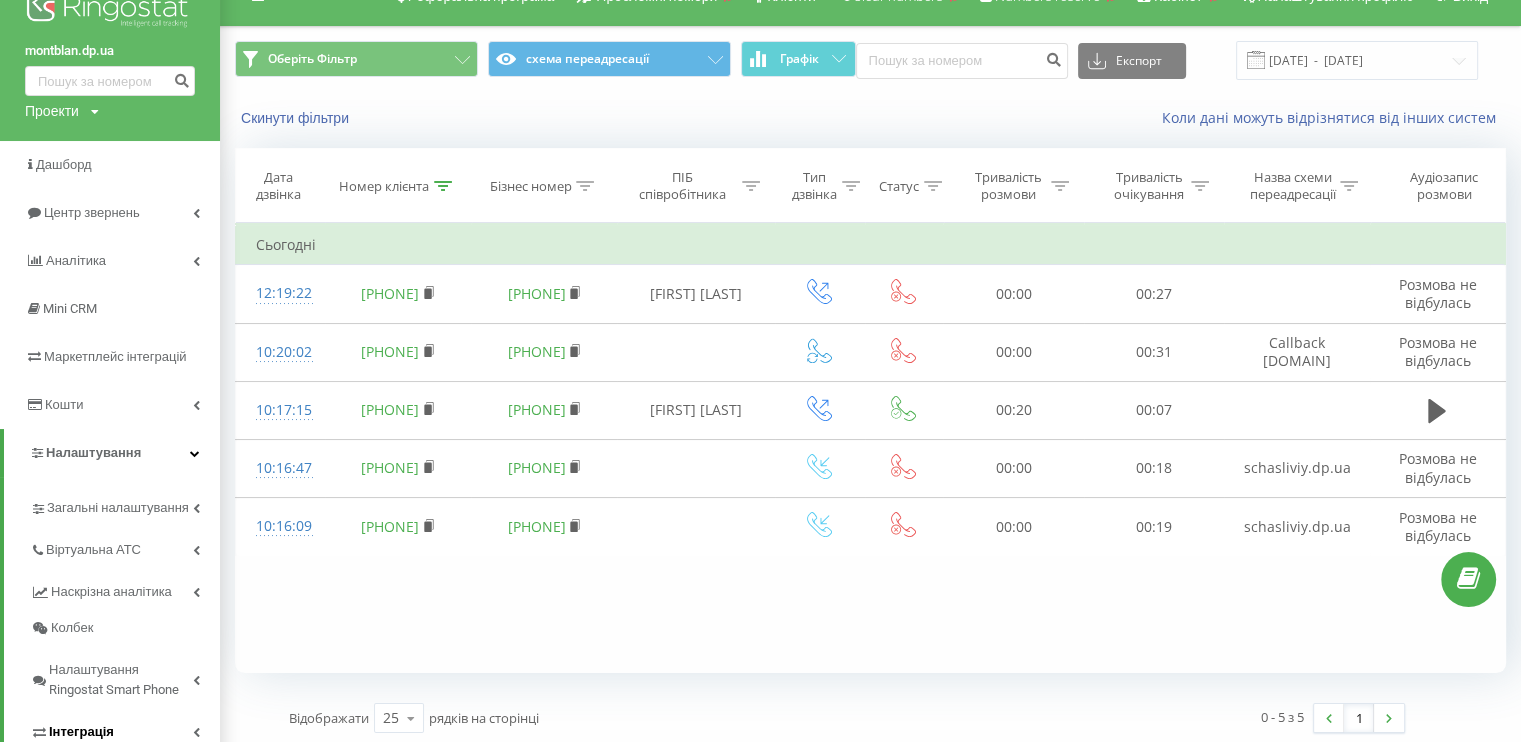 scroll, scrollTop: 0, scrollLeft: 0, axis: both 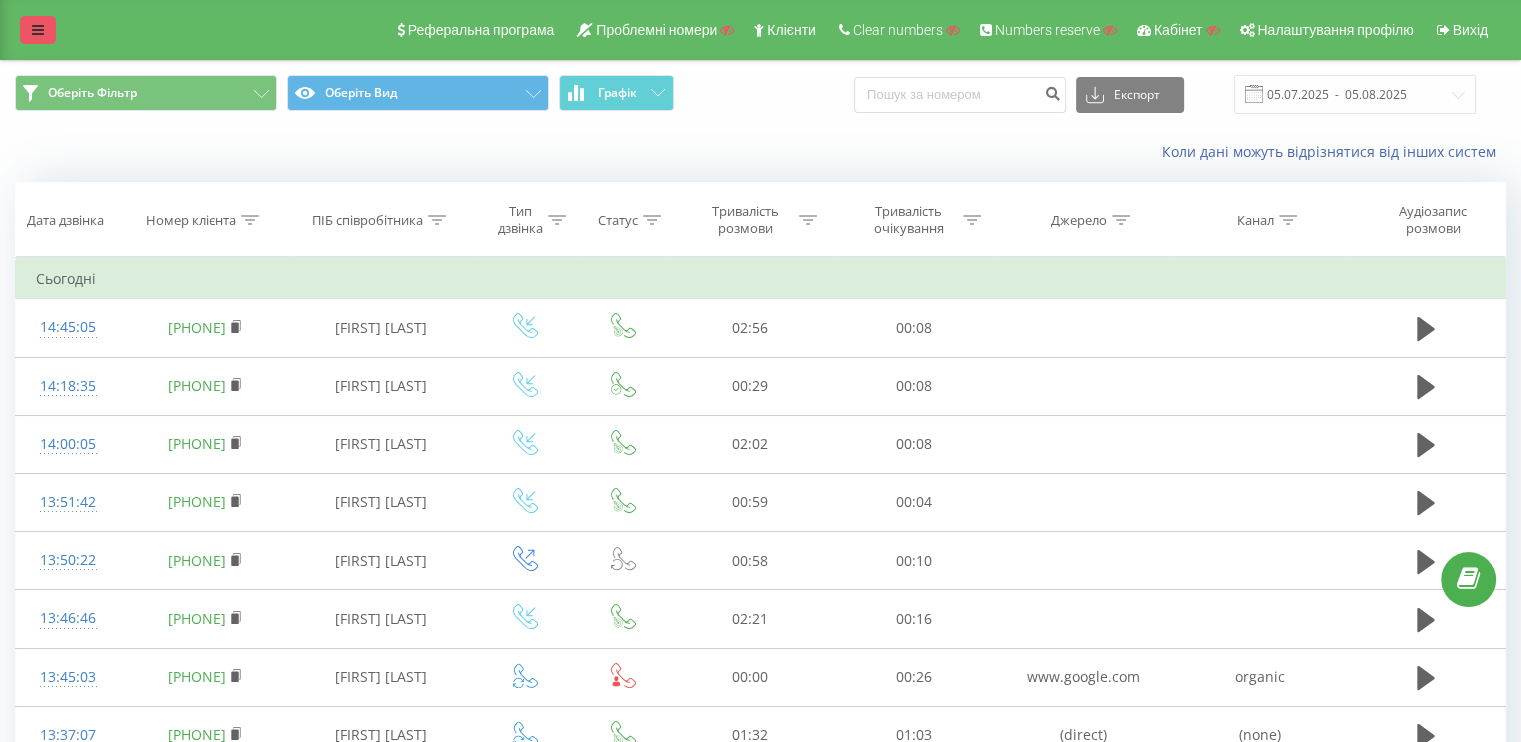 click at bounding box center (38, 30) 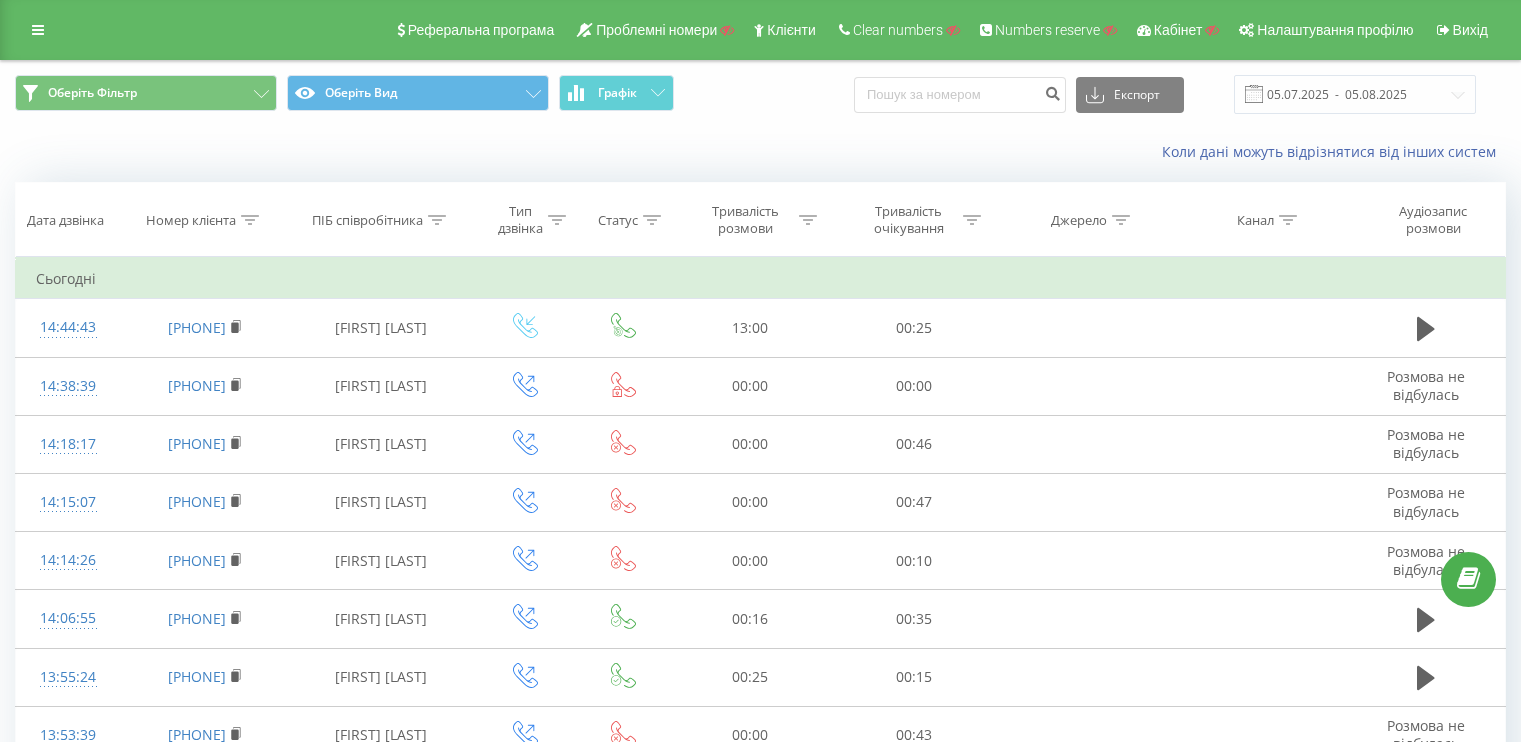 scroll, scrollTop: 0, scrollLeft: 0, axis: both 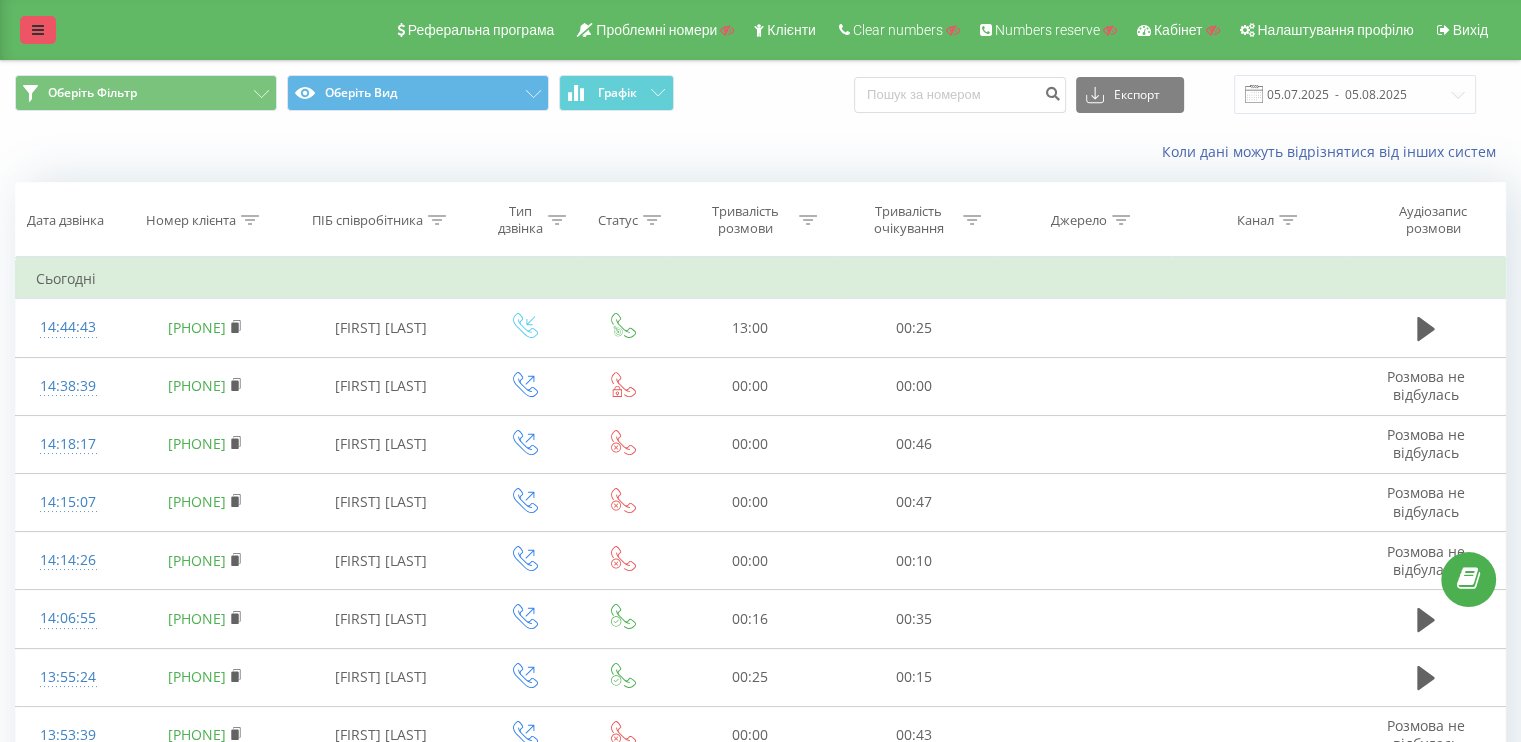 click at bounding box center [38, 30] 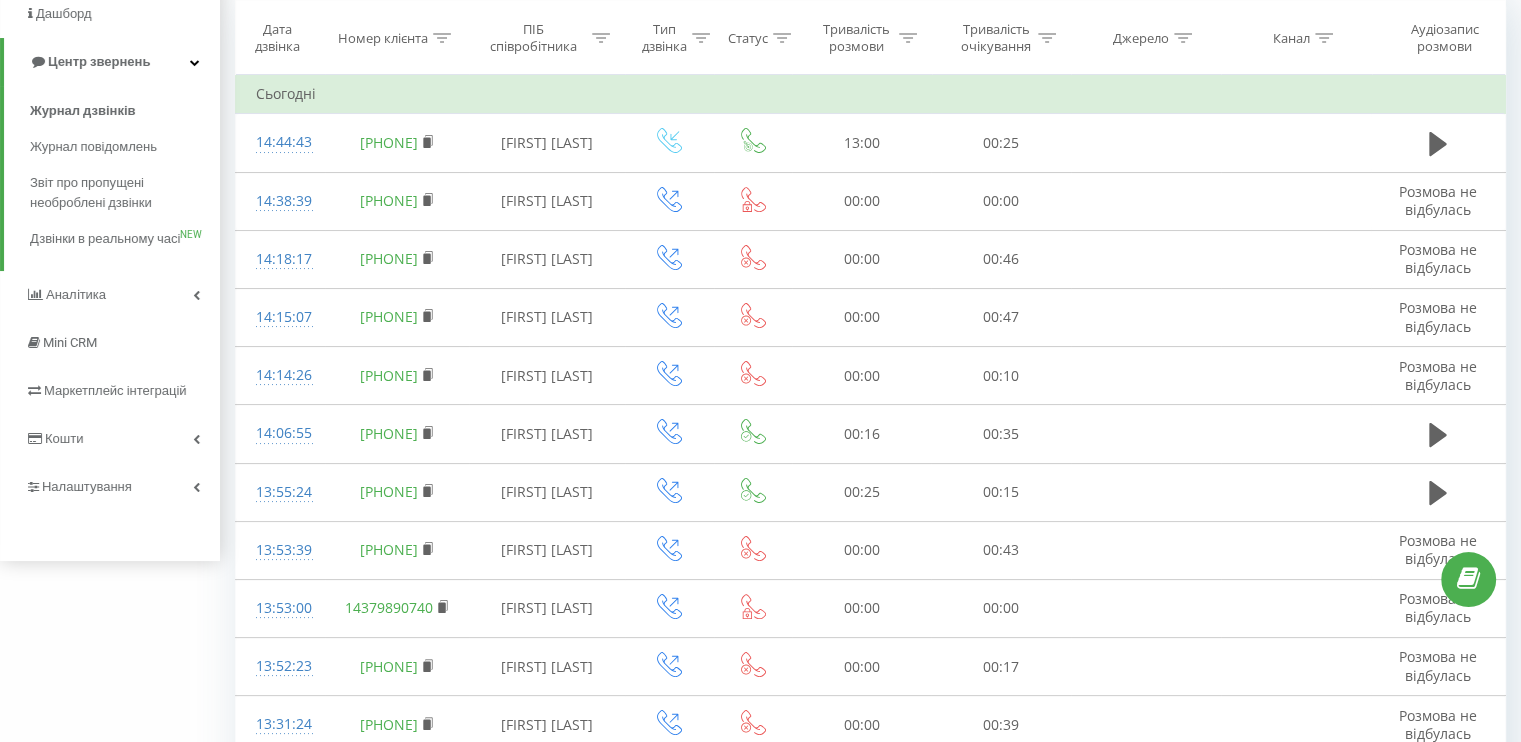 scroll, scrollTop: 200, scrollLeft: 0, axis: vertical 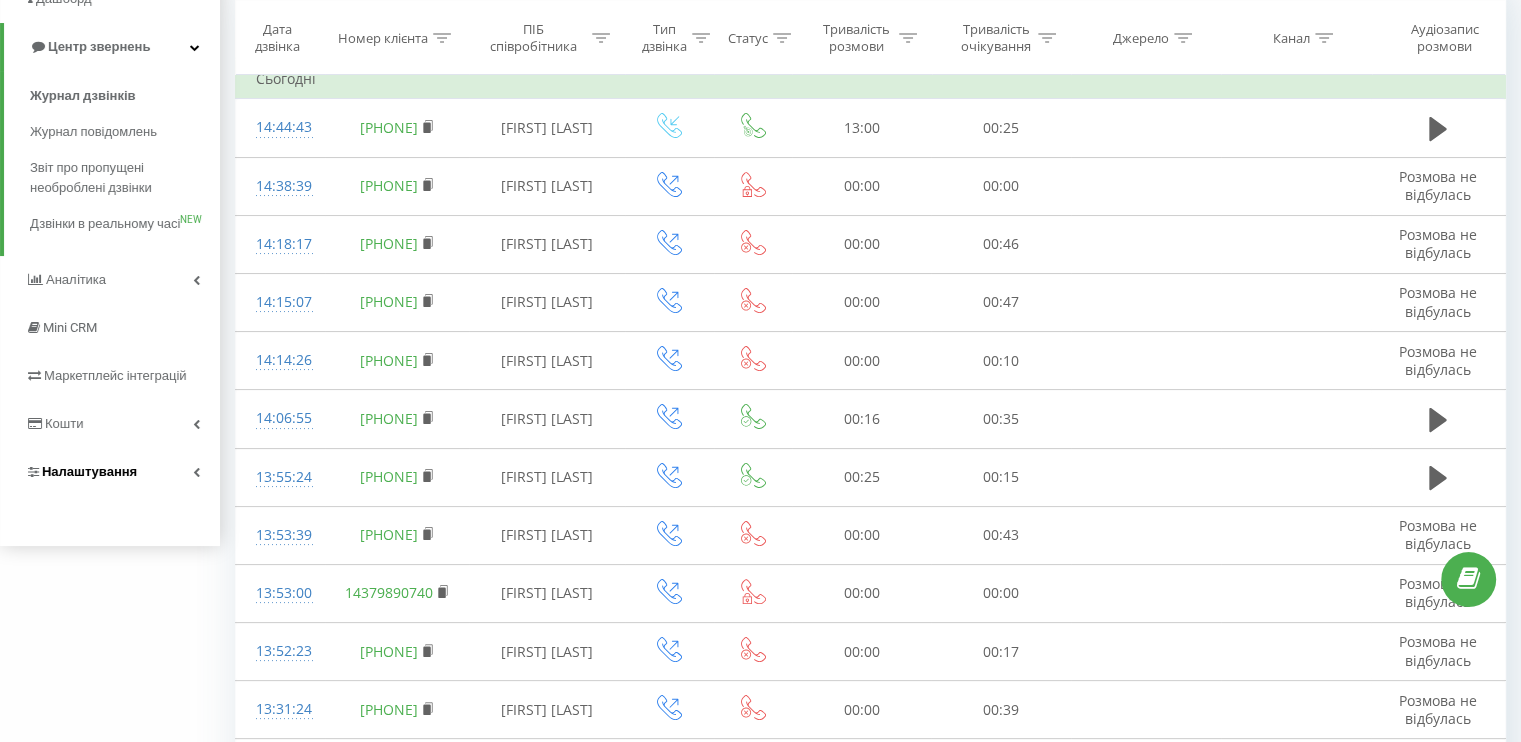 click at bounding box center (196, 472) 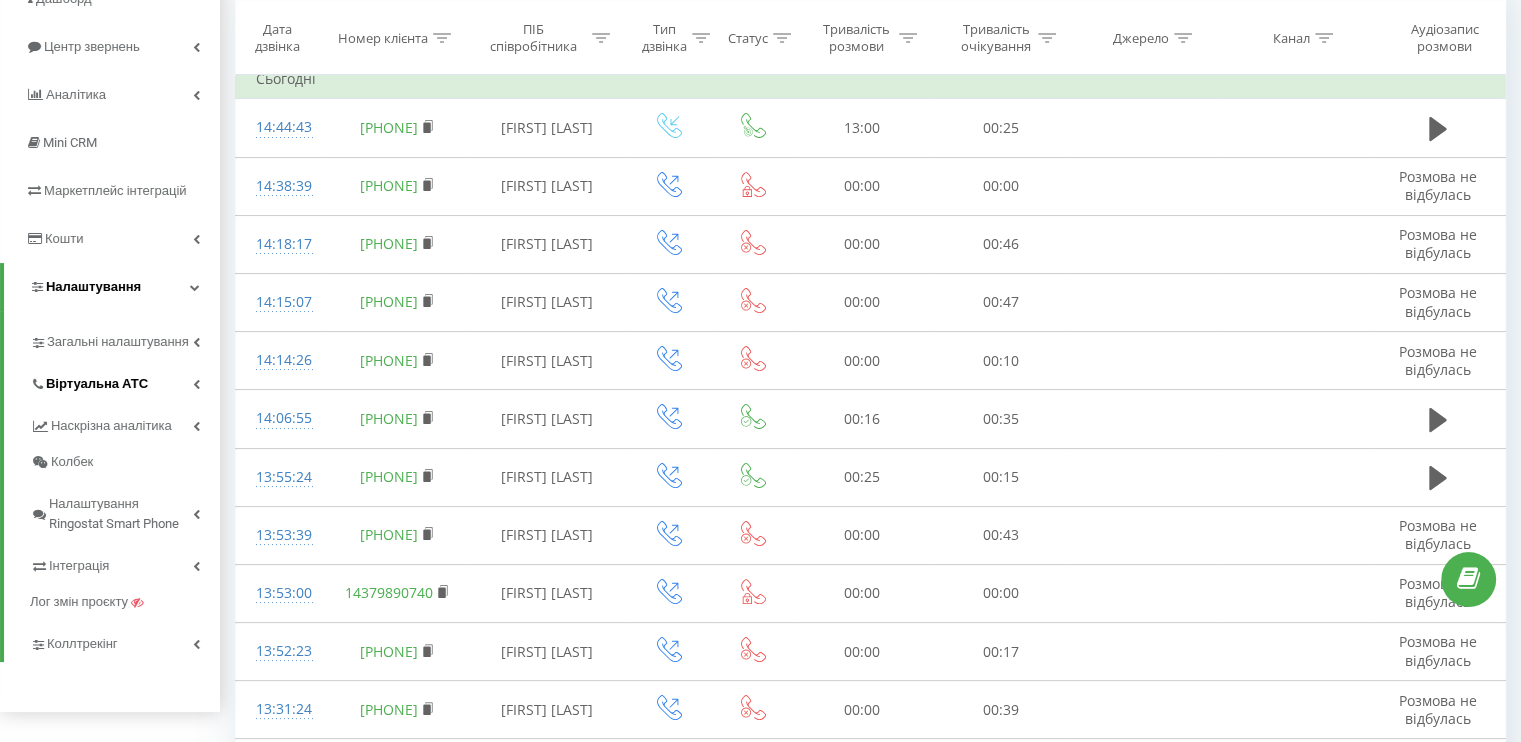 click on "Віртуальна АТС" at bounding box center [125, 381] 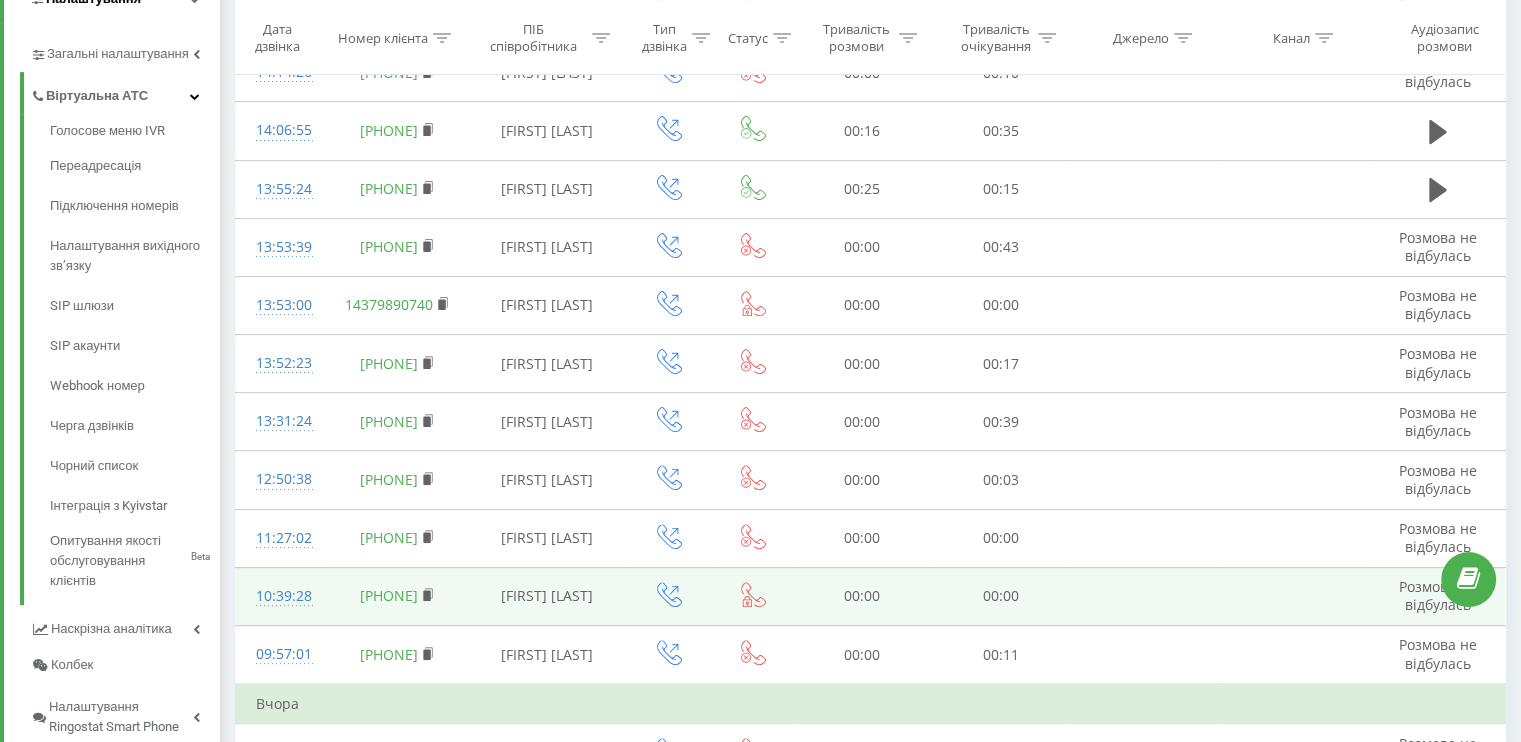 scroll, scrollTop: 100, scrollLeft: 0, axis: vertical 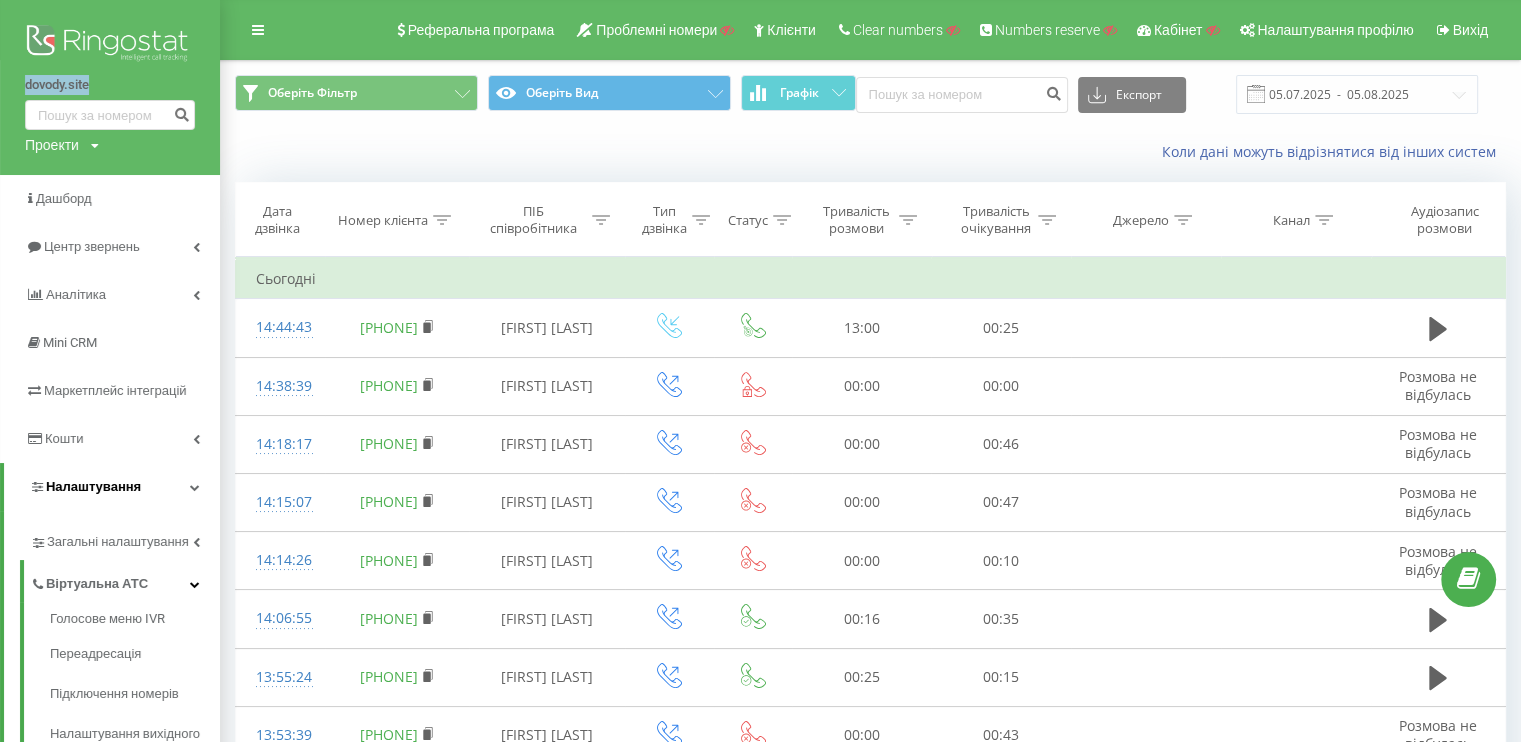 drag, startPoint x: 16, startPoint y: 82, endPoint x: 104, endPoint y: 79, distance: 88.051125 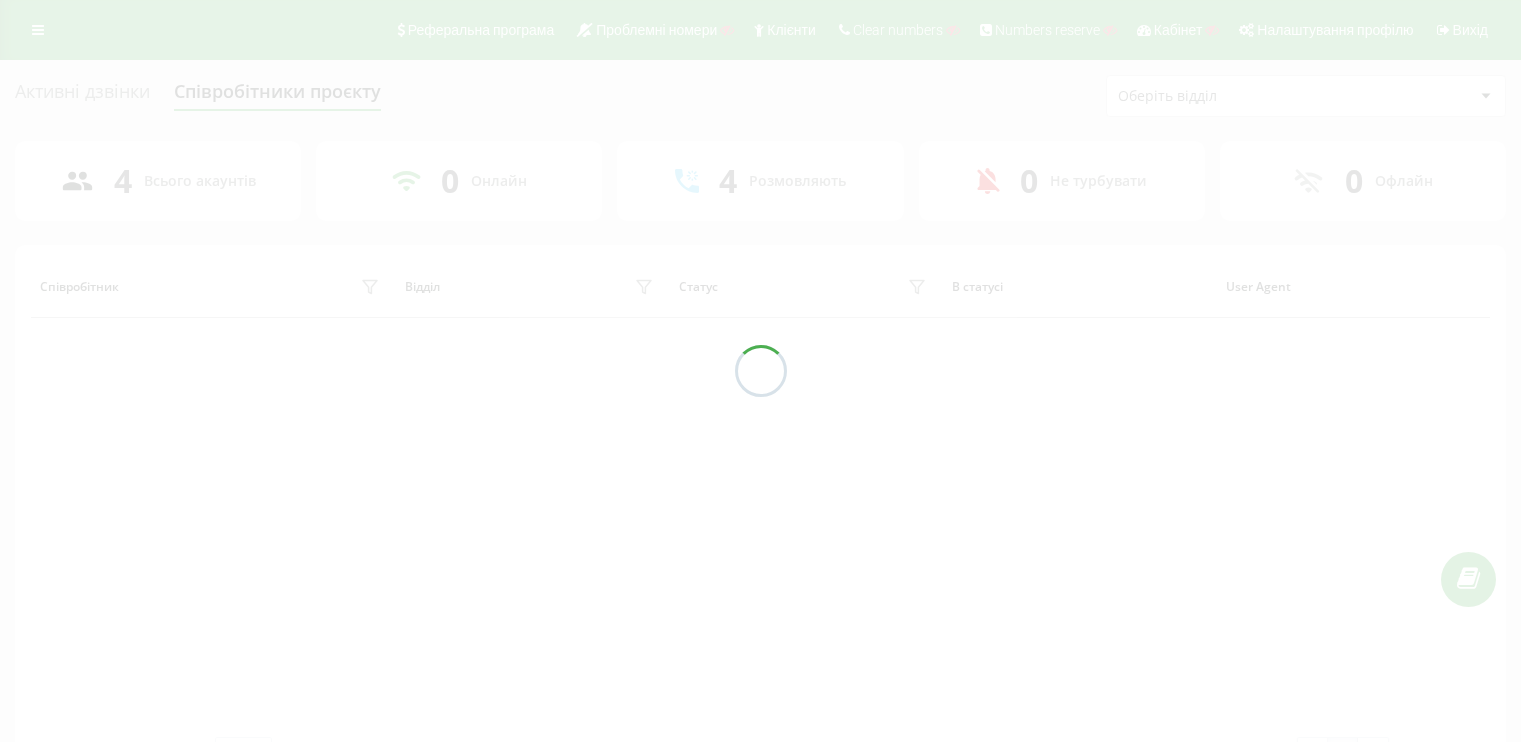 scroll, scrollTop: 0, scrollLeft: 0, axis: both 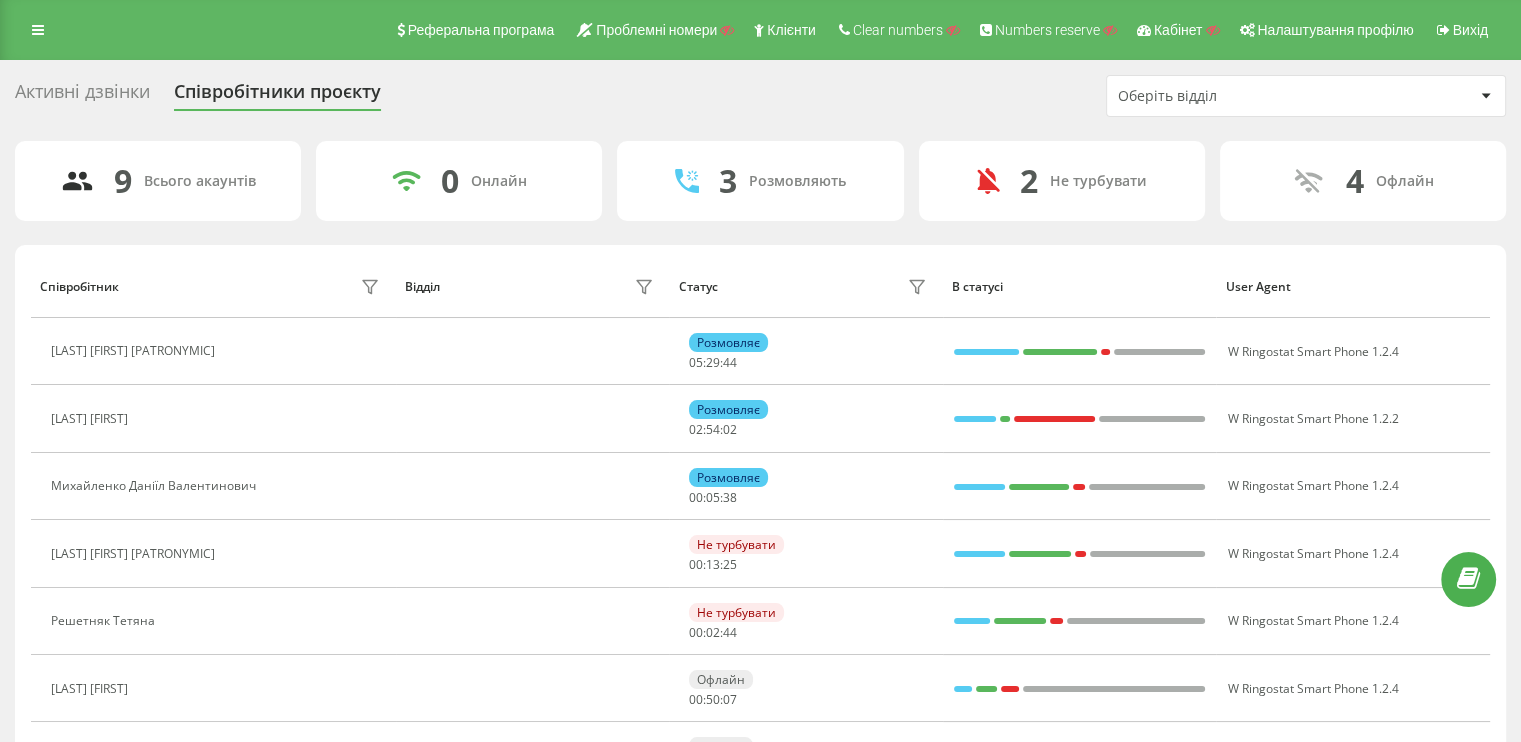 click on "Активні дзвінки" at bounding box center [82, 96] 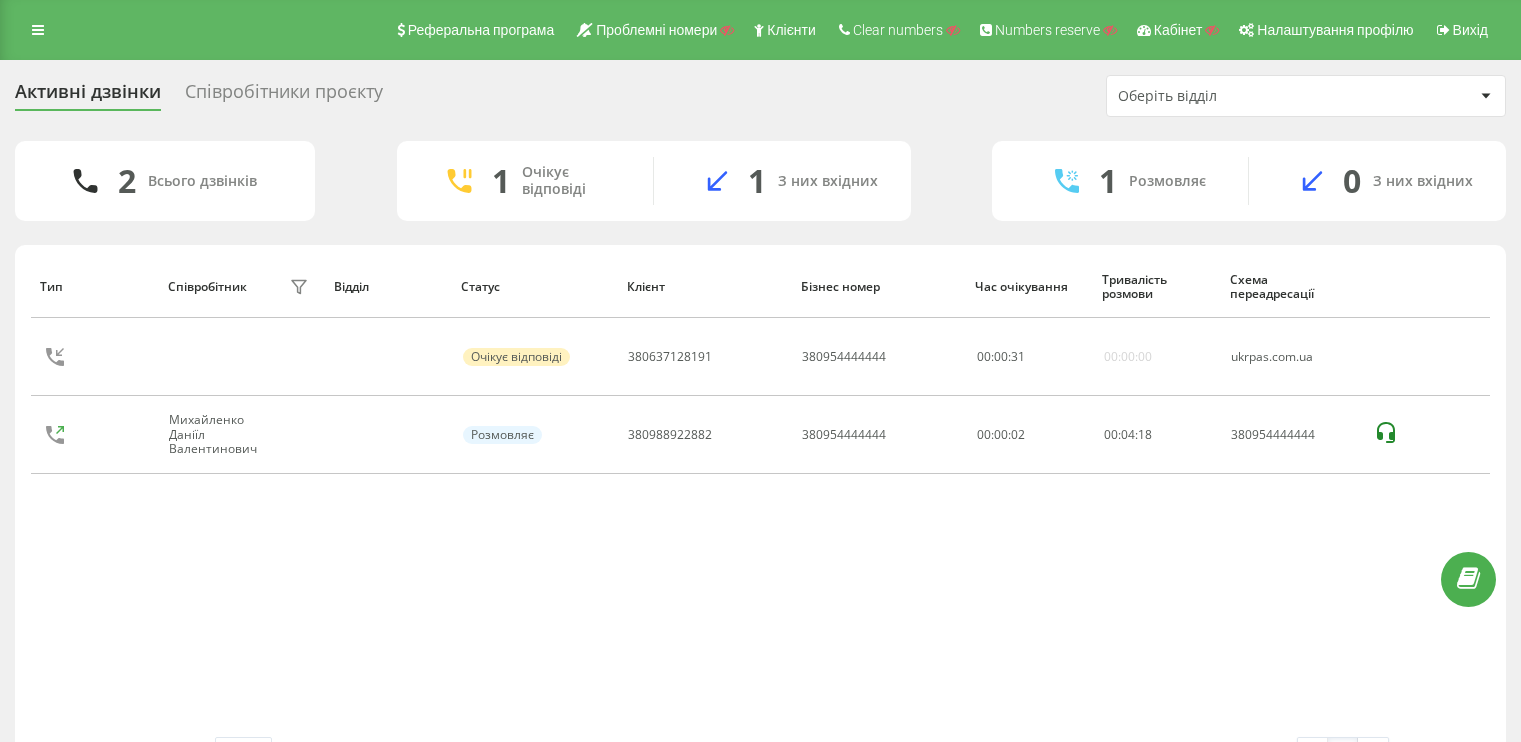 scroll, scrollTop: 0, scrollLeft: 0, axis: both 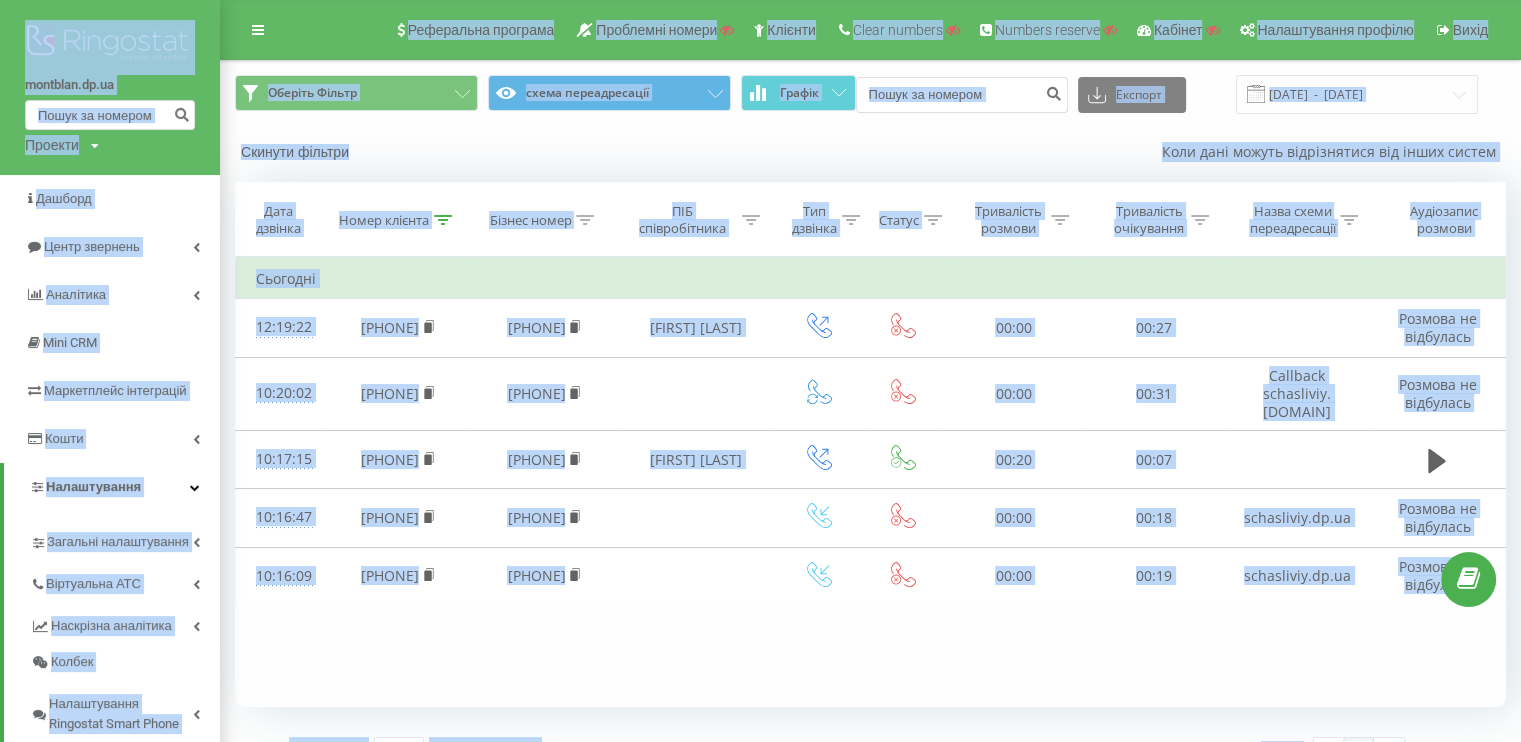 click on "Скинути фільтри Коли дані можуть відрізнятися вiд інших систем" at bounding box center [870, 152] 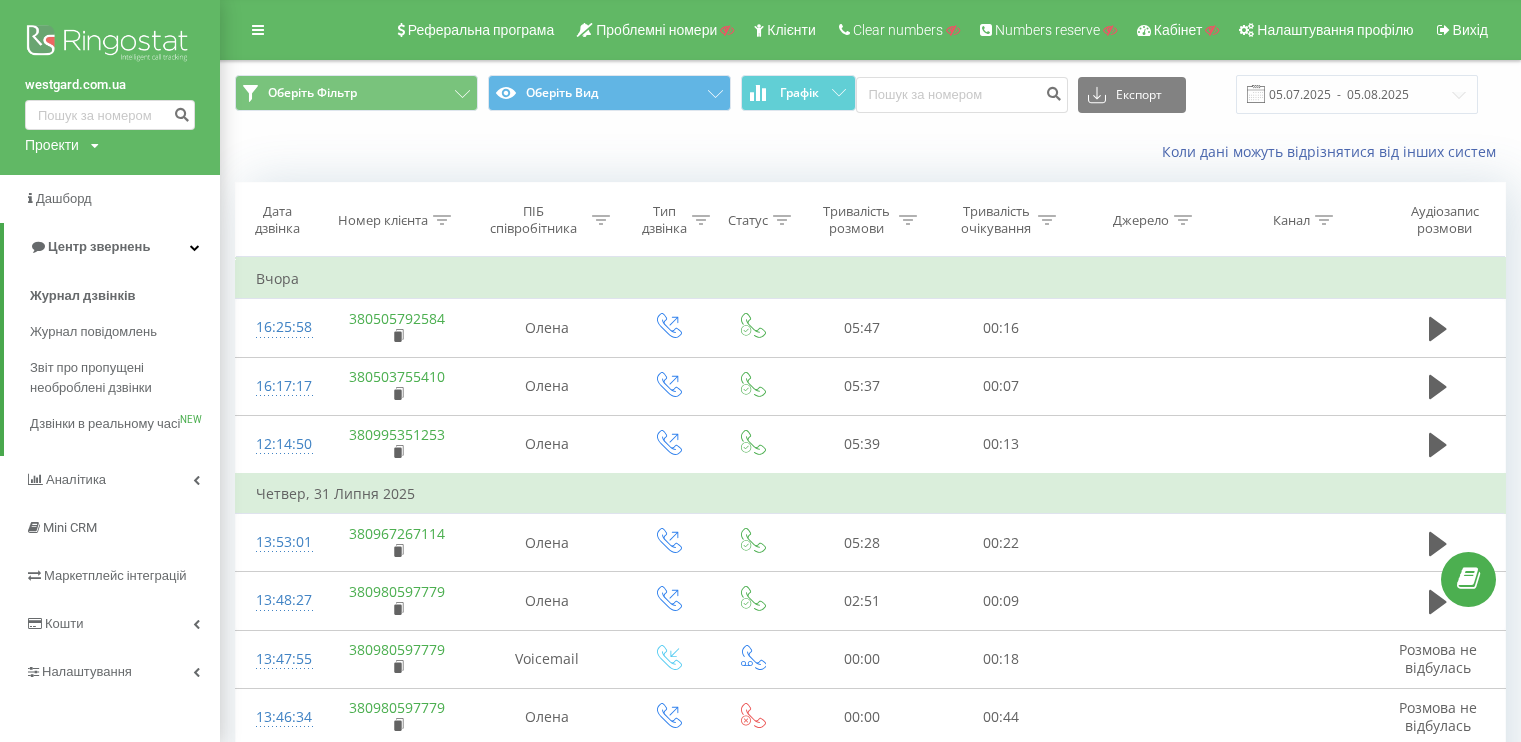 scroll, scrollTop: 0, scrollLeft: 0, axis: both 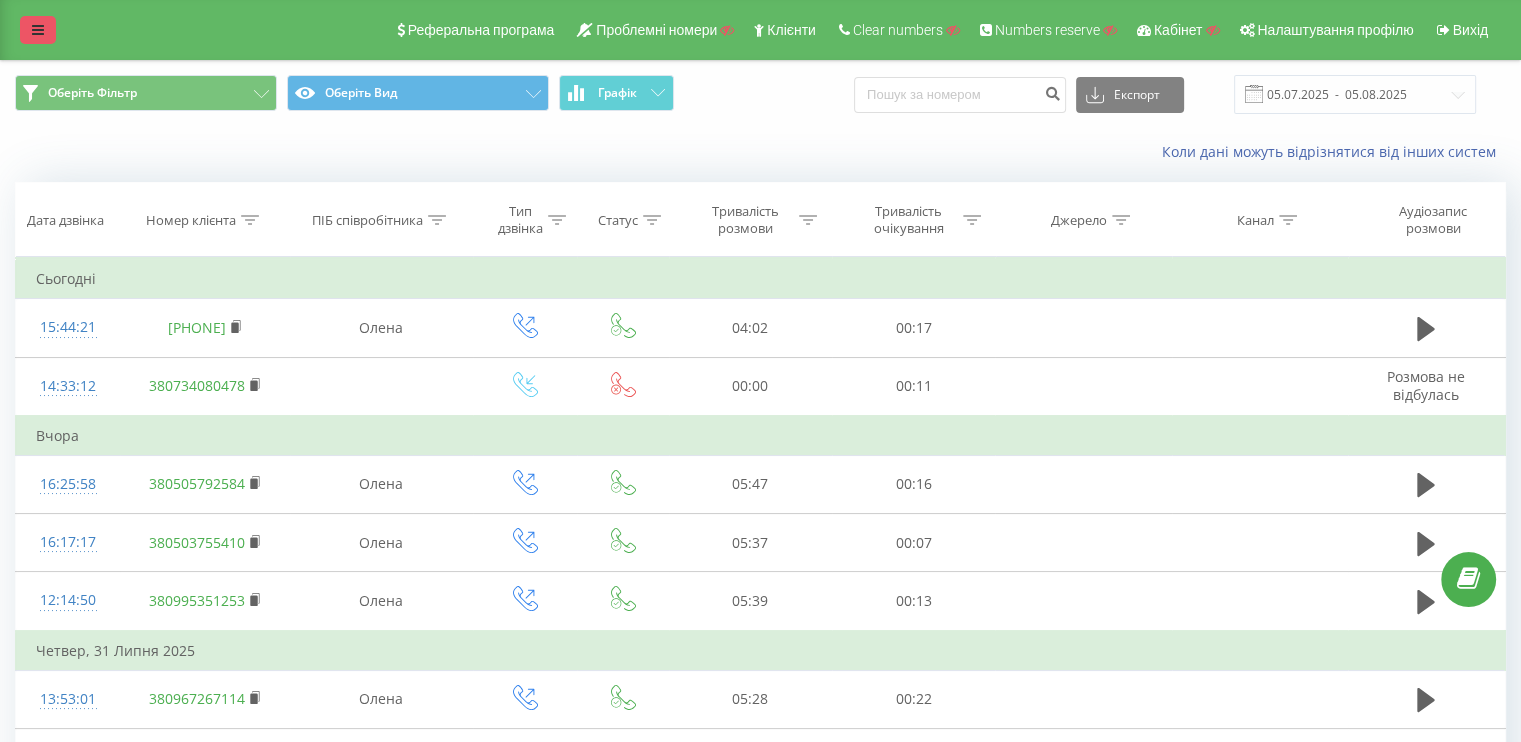 click at bounding box center [38, 30] 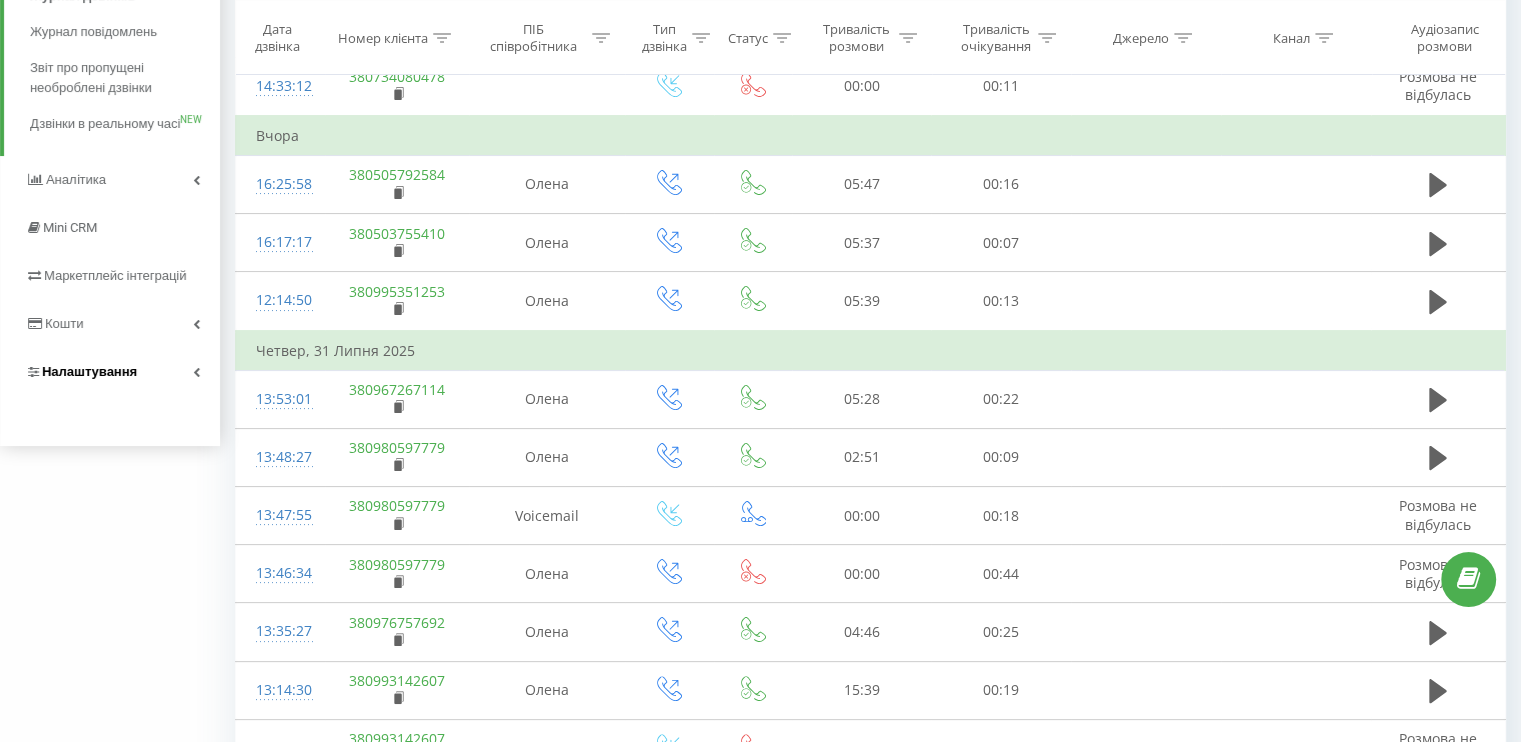 click at bounding box center (196, 372) 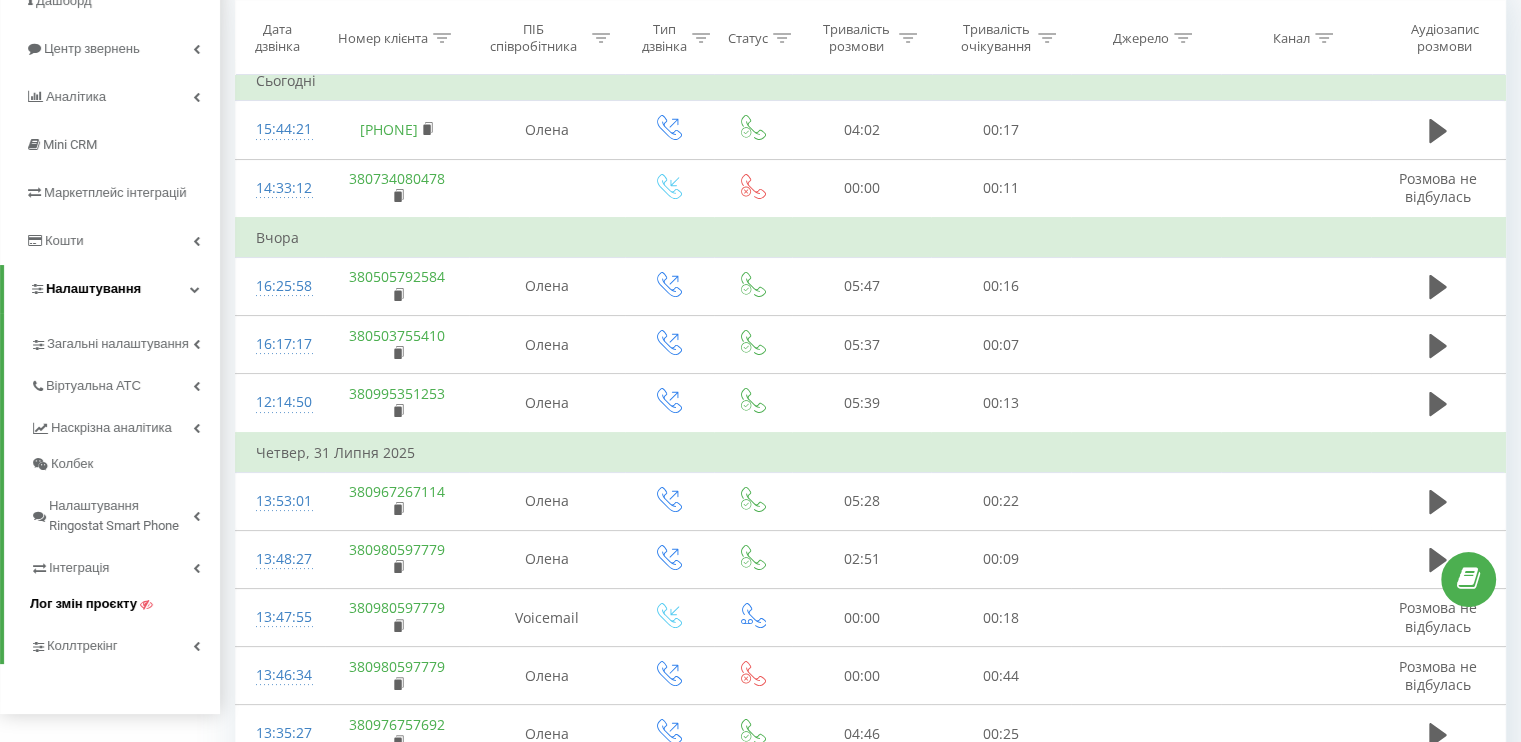 scroll, scrollTop: 315, scrollLeft: 0, axis: vertical 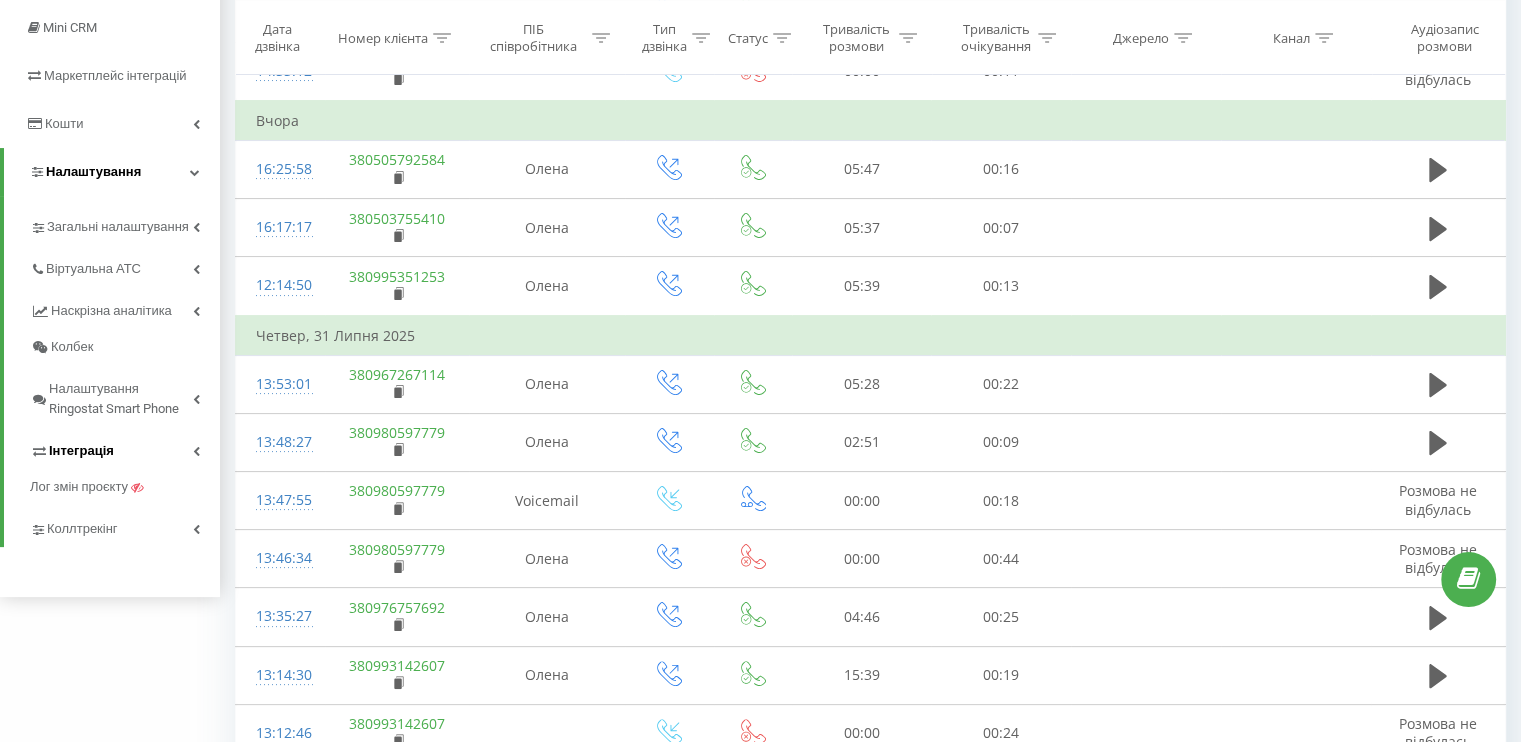 click on "Інтеграція" at bounding box center [125, 448] 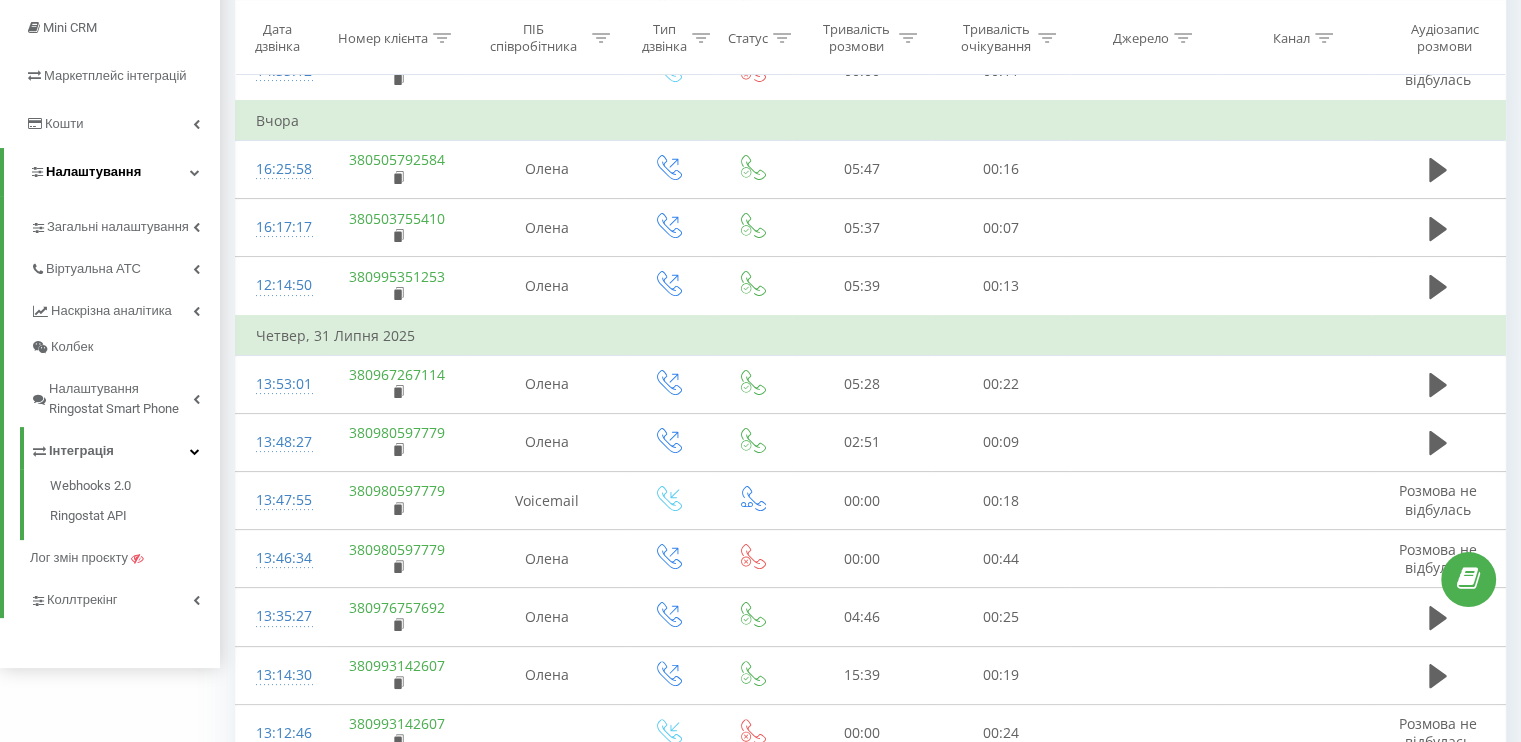 scroll, scrollTop: 0, scrollLeft: 0, axis: both 